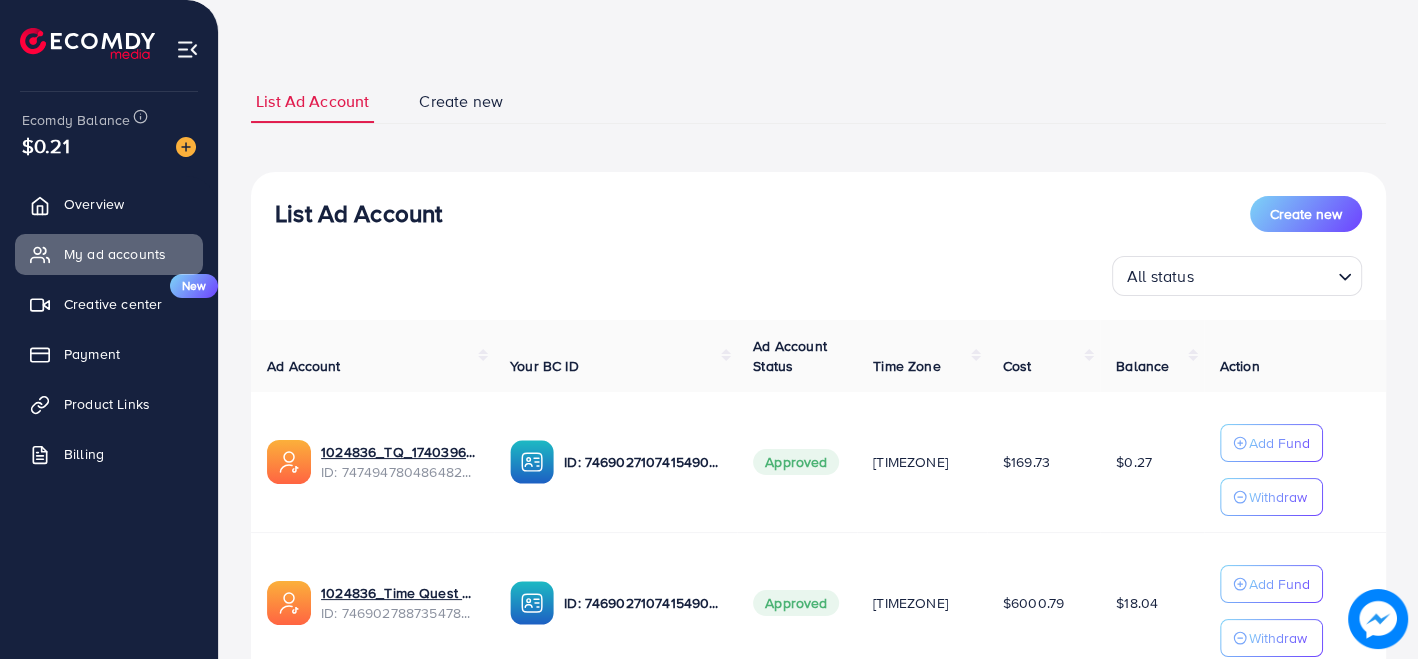 scroll, scrollTop: 111, scrollLeft: 0, axis: vertical 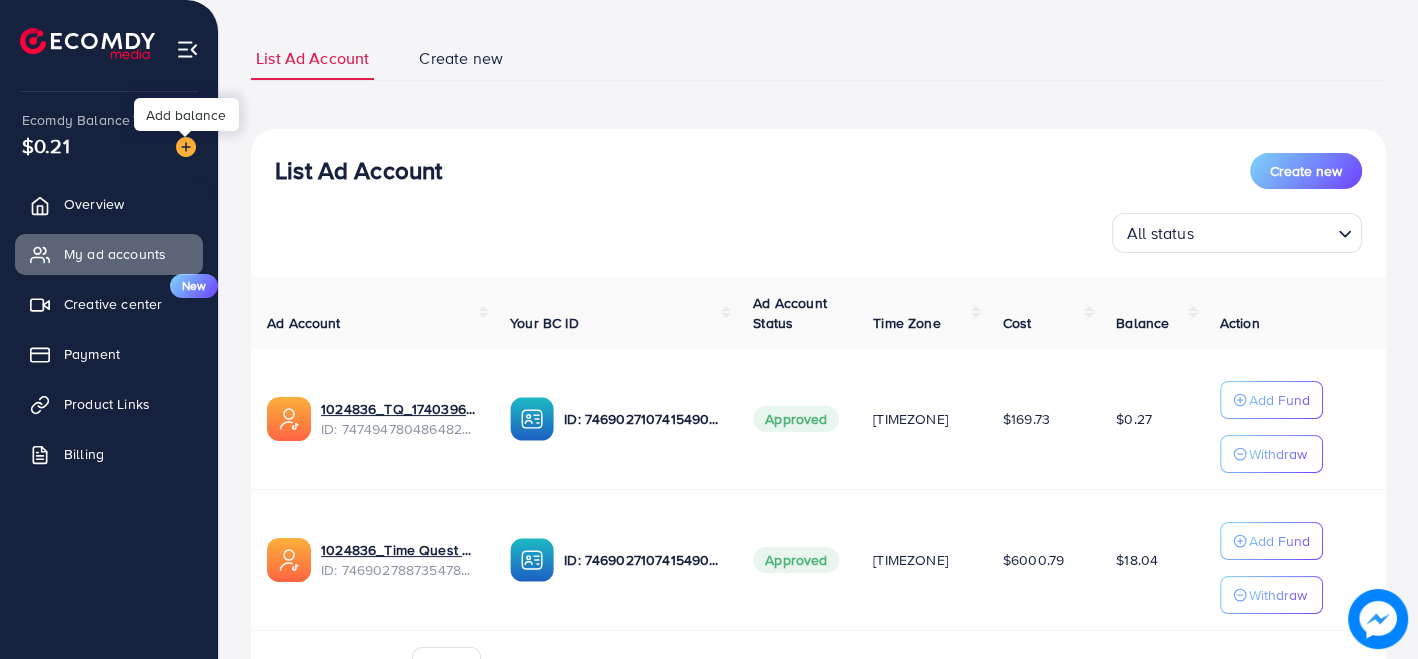 click at bounding box center [186, 147] 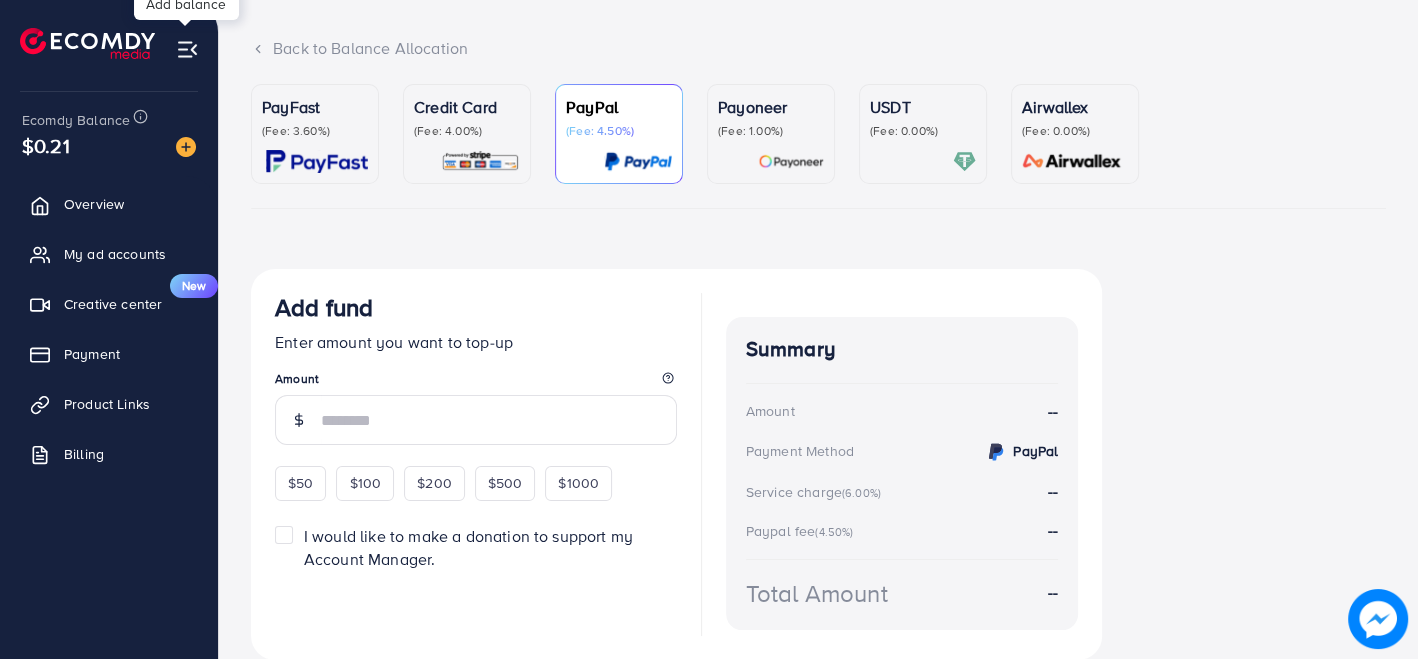 scroll, scrollTop: 0, scrollLeft: 0, axis: both 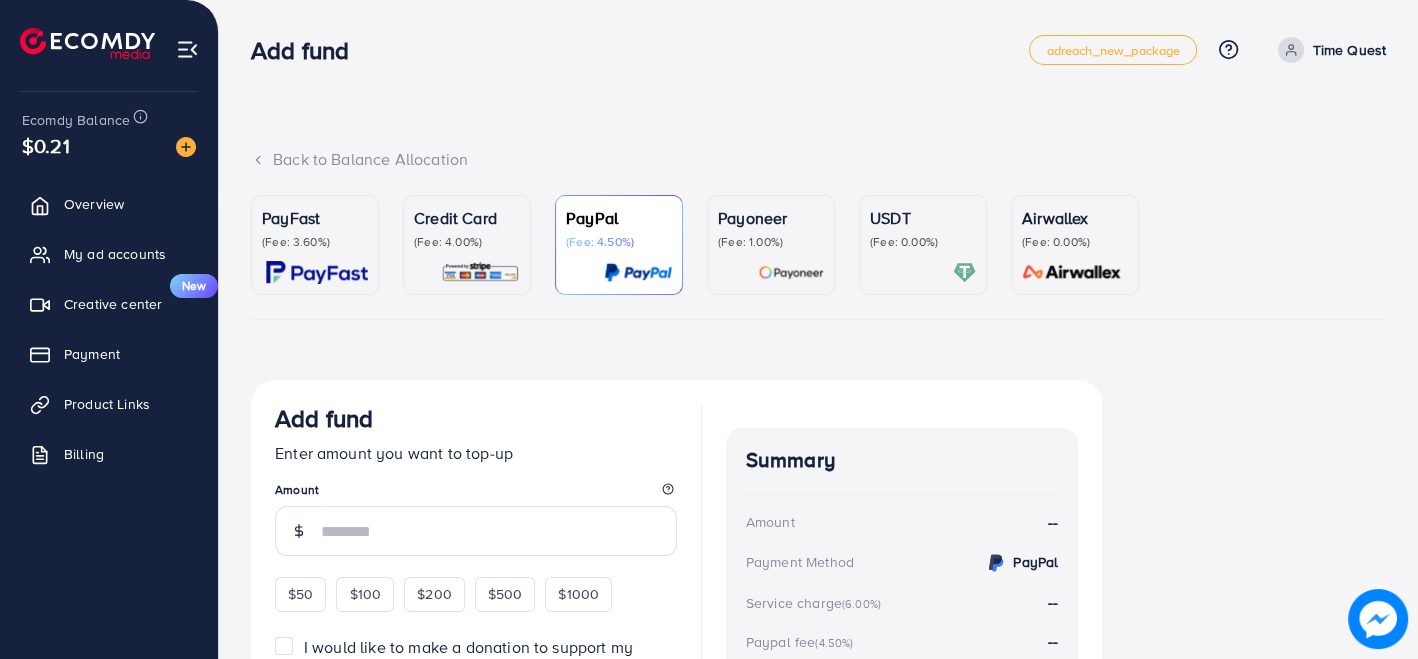 click on "Payoneer   (Fee: 1.00%)" at bounding box center [771, 245] 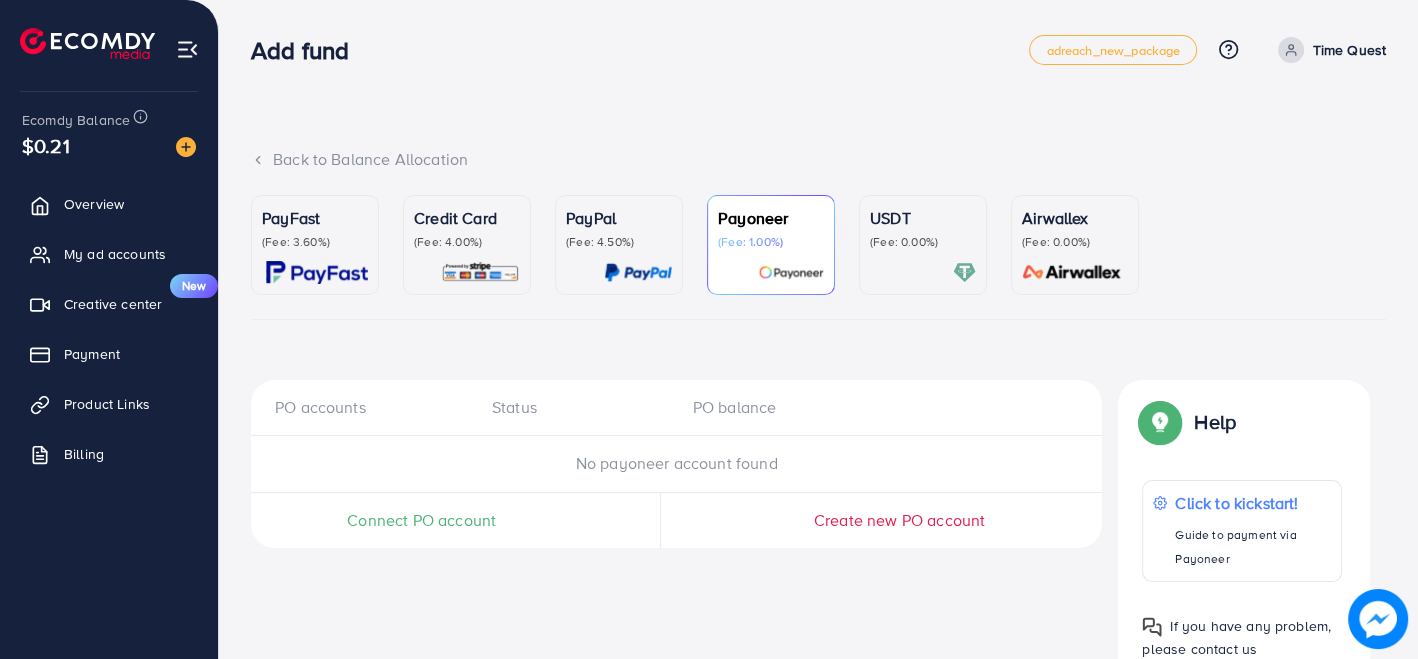 click on "Connect PO account" at bounding box center [421, 520] 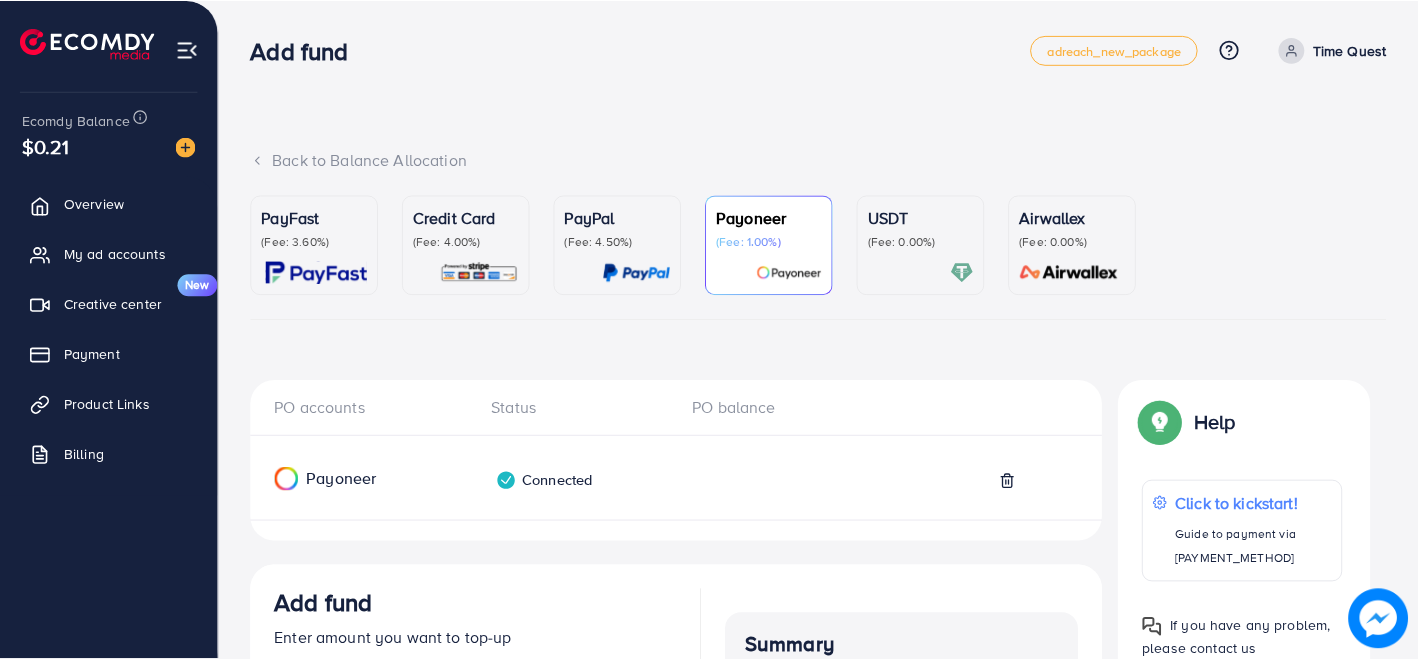scroll, scrollTop: 385, scrollLeft: 0, axis: vertical 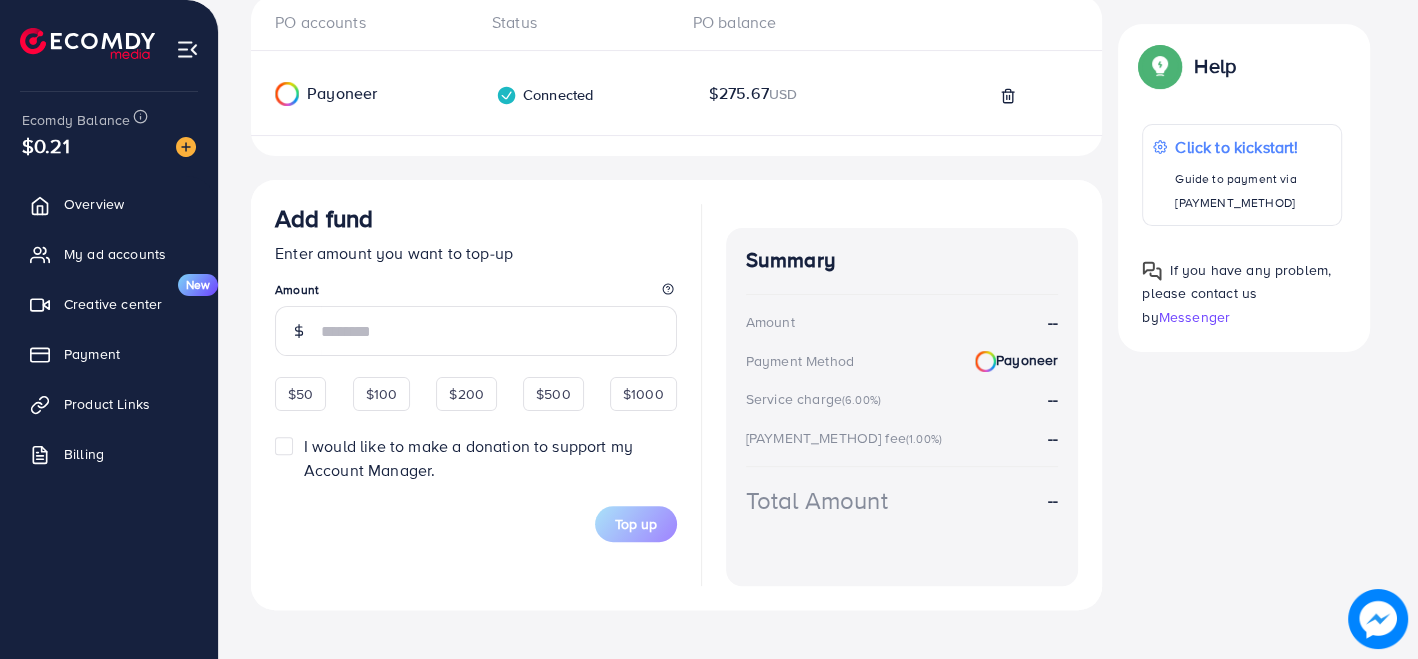click on "$50" at bounding box center [300, 394] 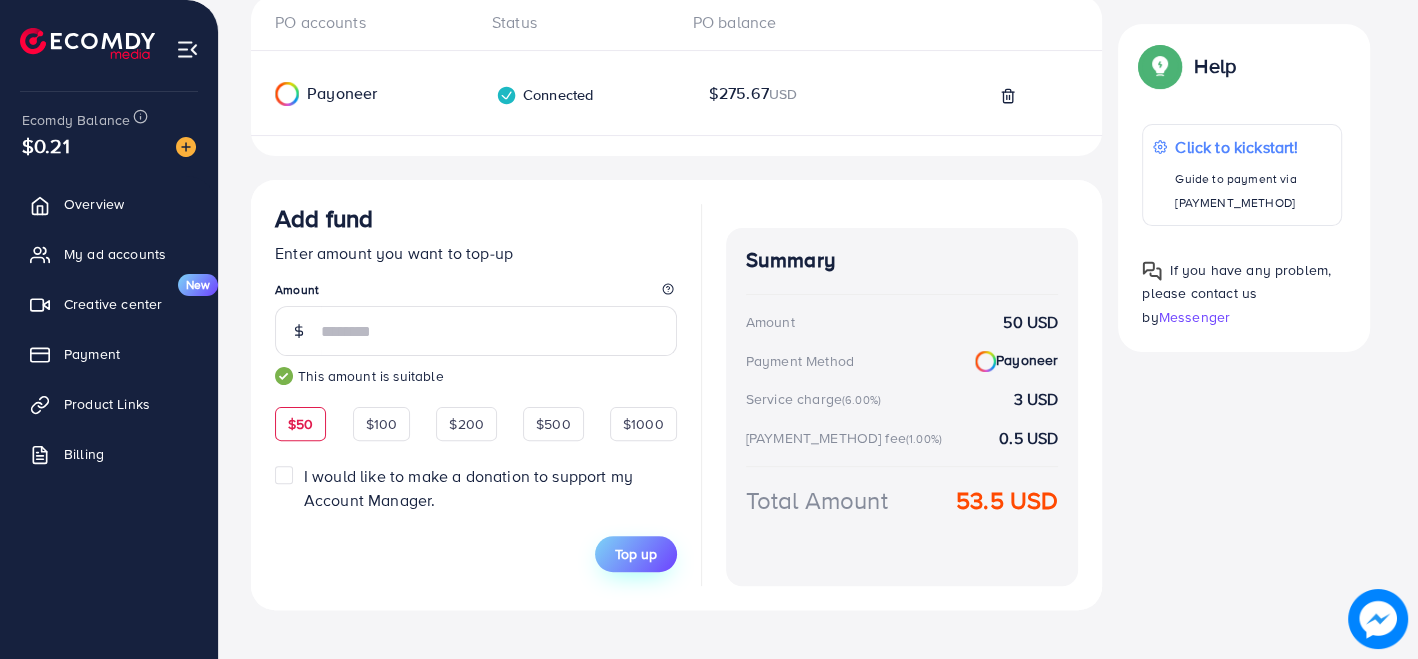 click on "Top up" at bounding box center (636, 554) 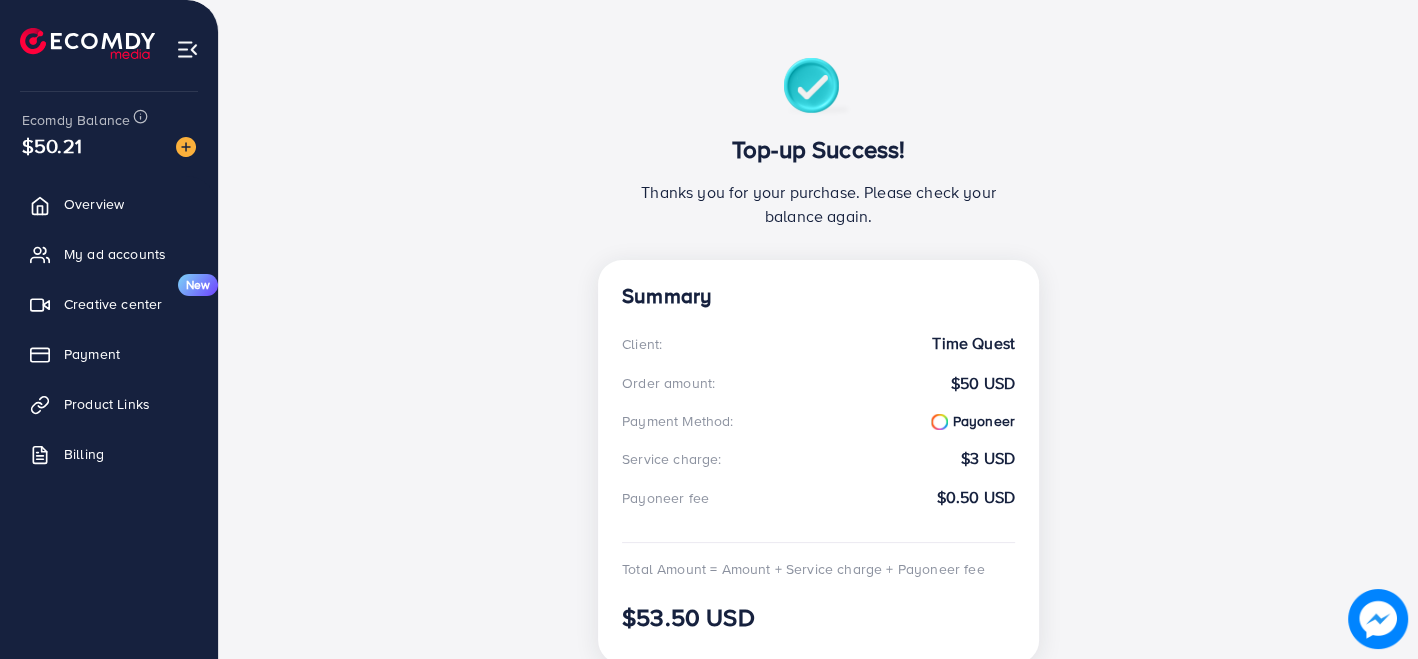 scroll, scrollTop: 291, scrollLeft: 0, axis: vertical 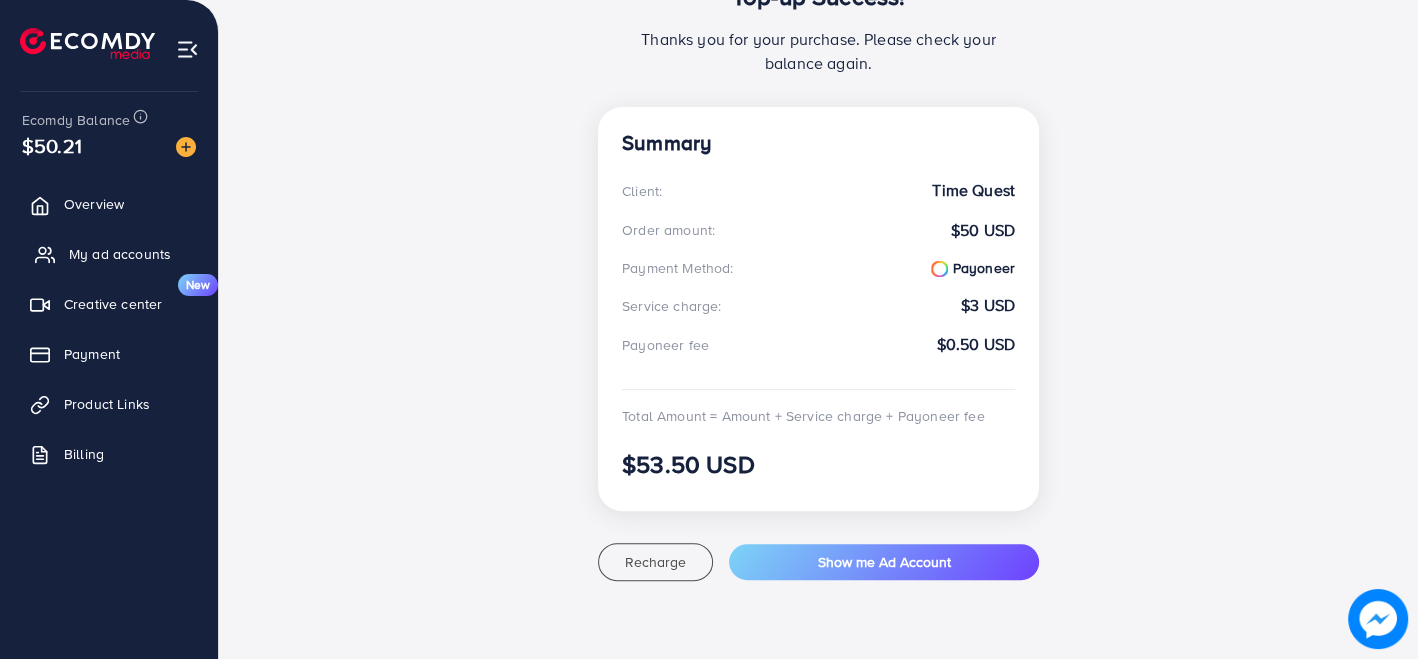 click on "My ad accounts" at bounding box center (120, 254) 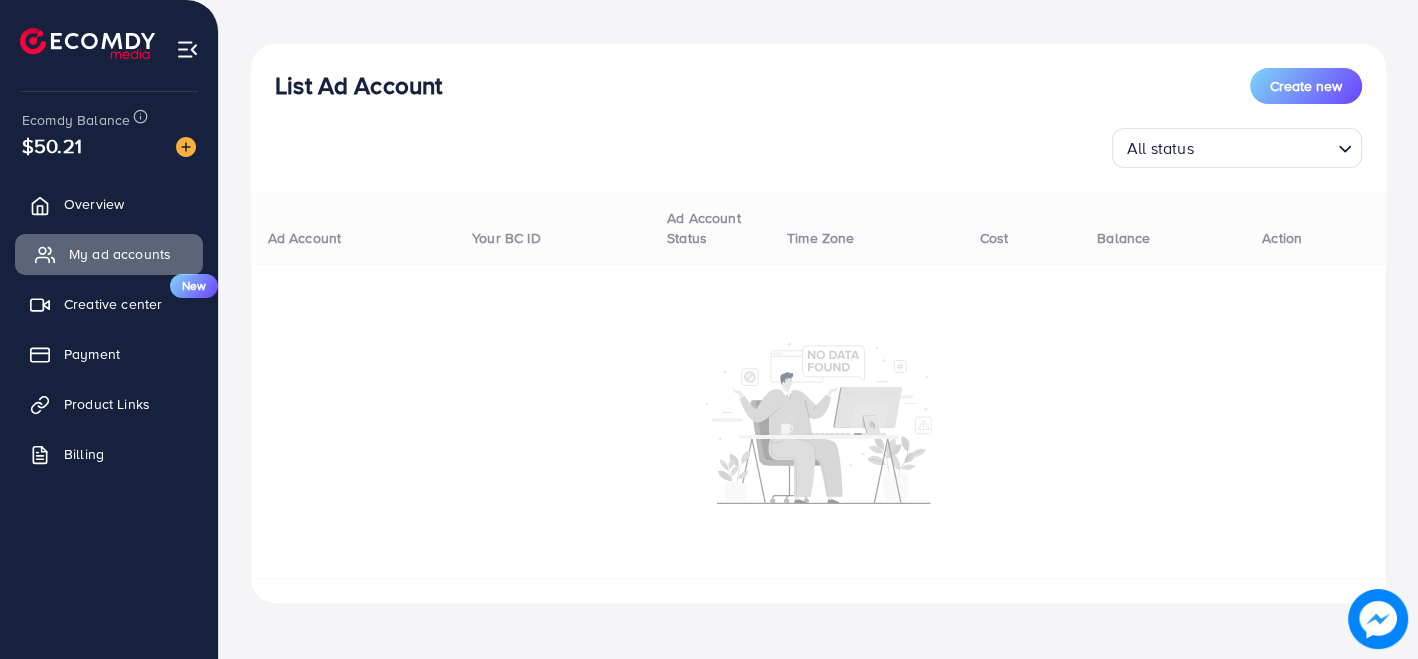 scroll, scrollTop: 0, scrollLeft: 0, axis: both 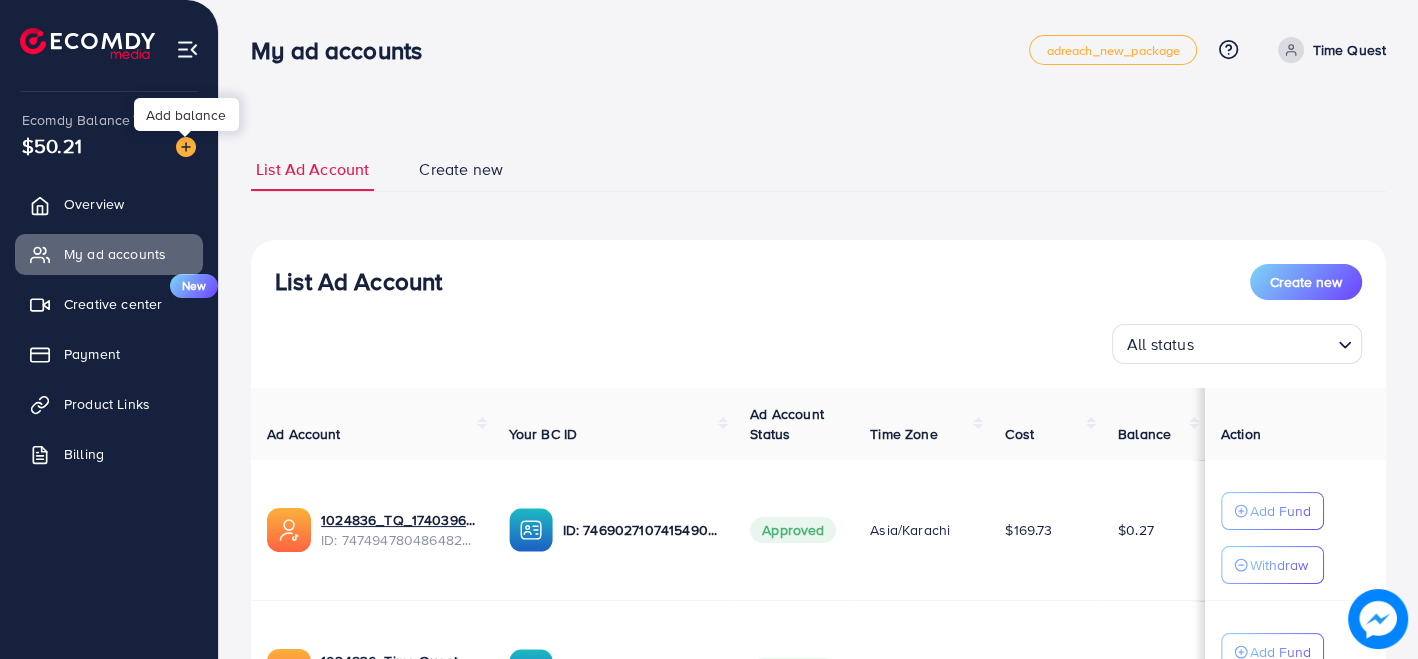 click on "Ecomdy Balance $50.21" at bounding box center (109, 134) 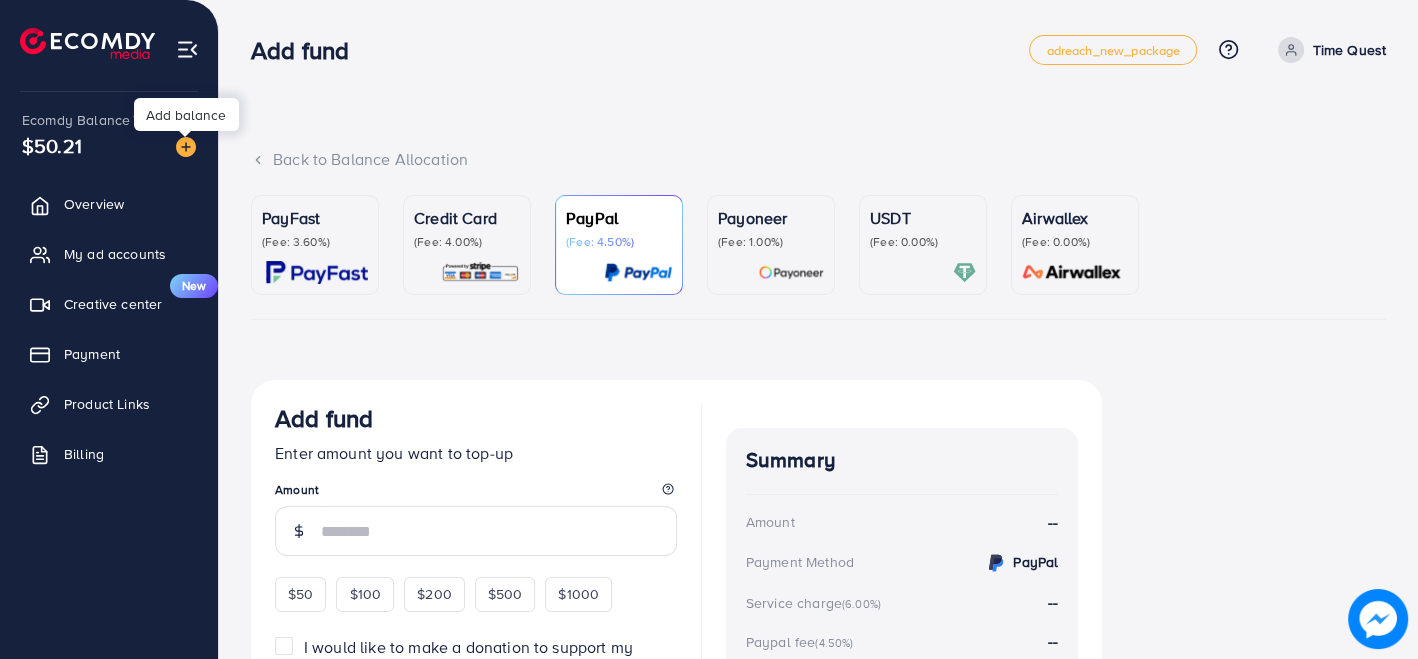 scroll, scrollTop: 182, scrollLeft: 0, axis: vertical 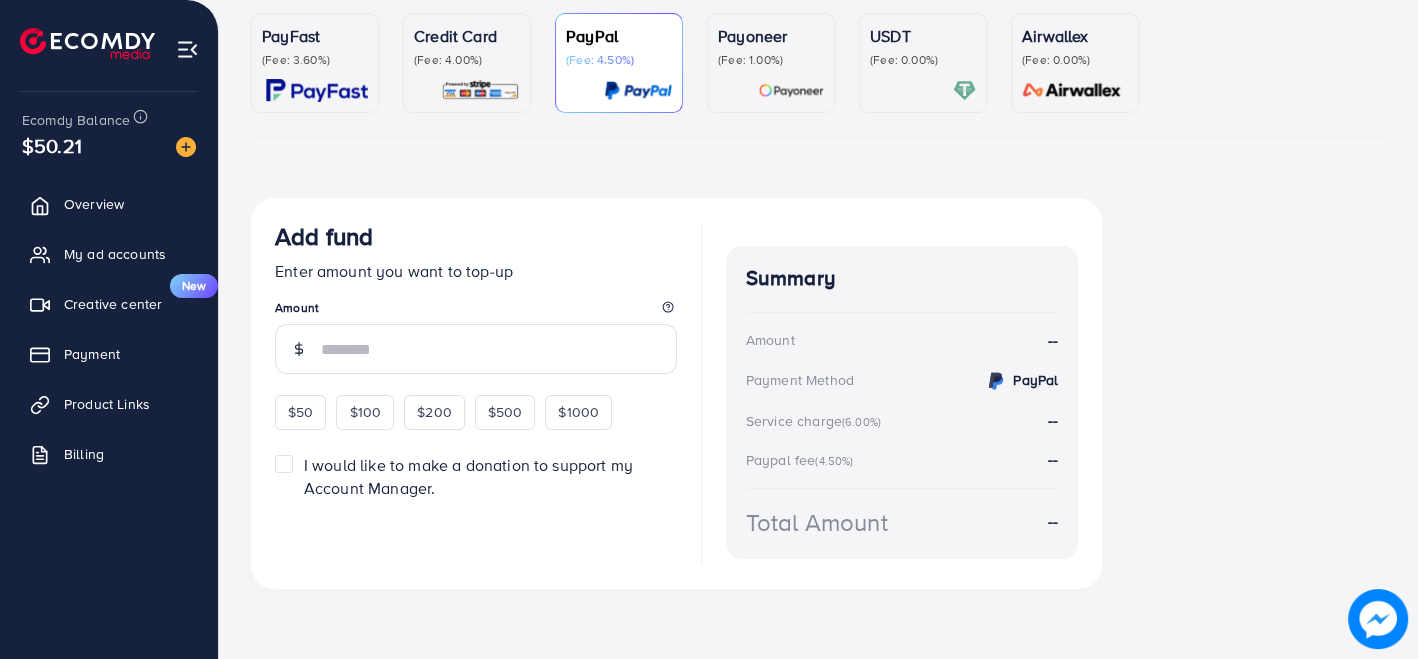 click at bounding box center (791, 90) 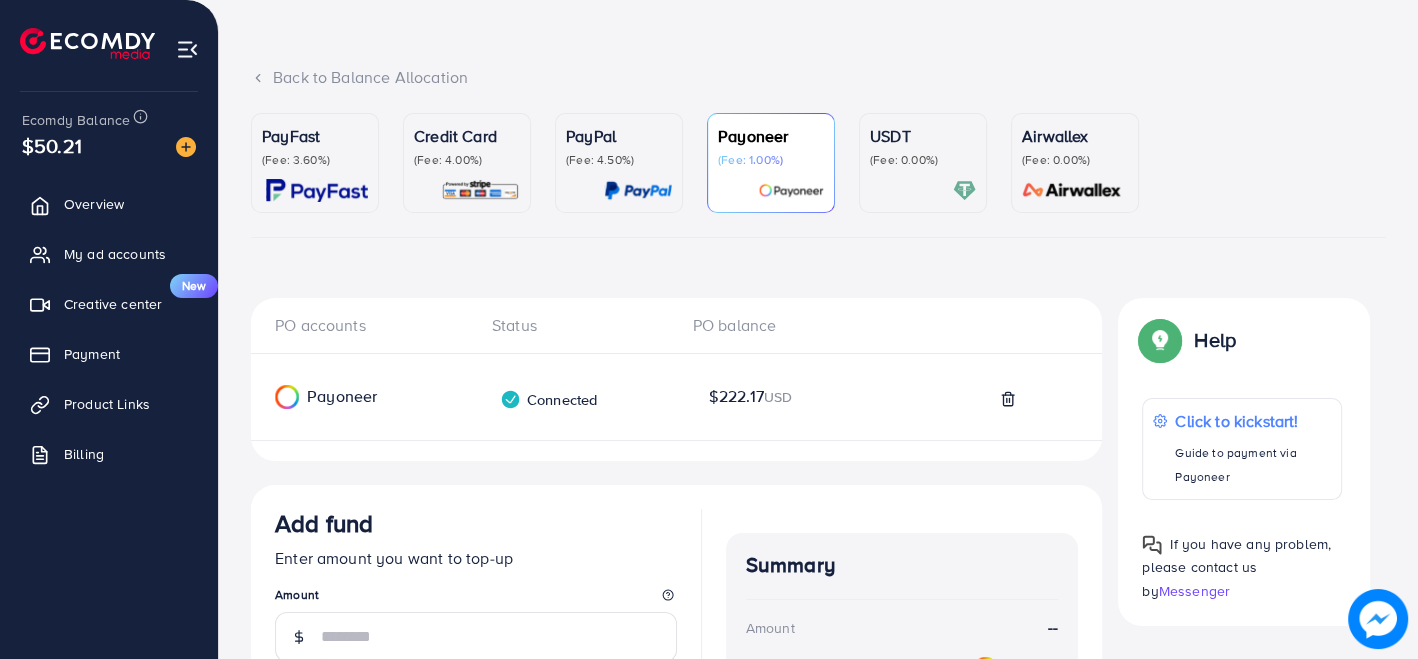 scroll, scrollTop: 71, scrollLeft: 0, axis: vertical 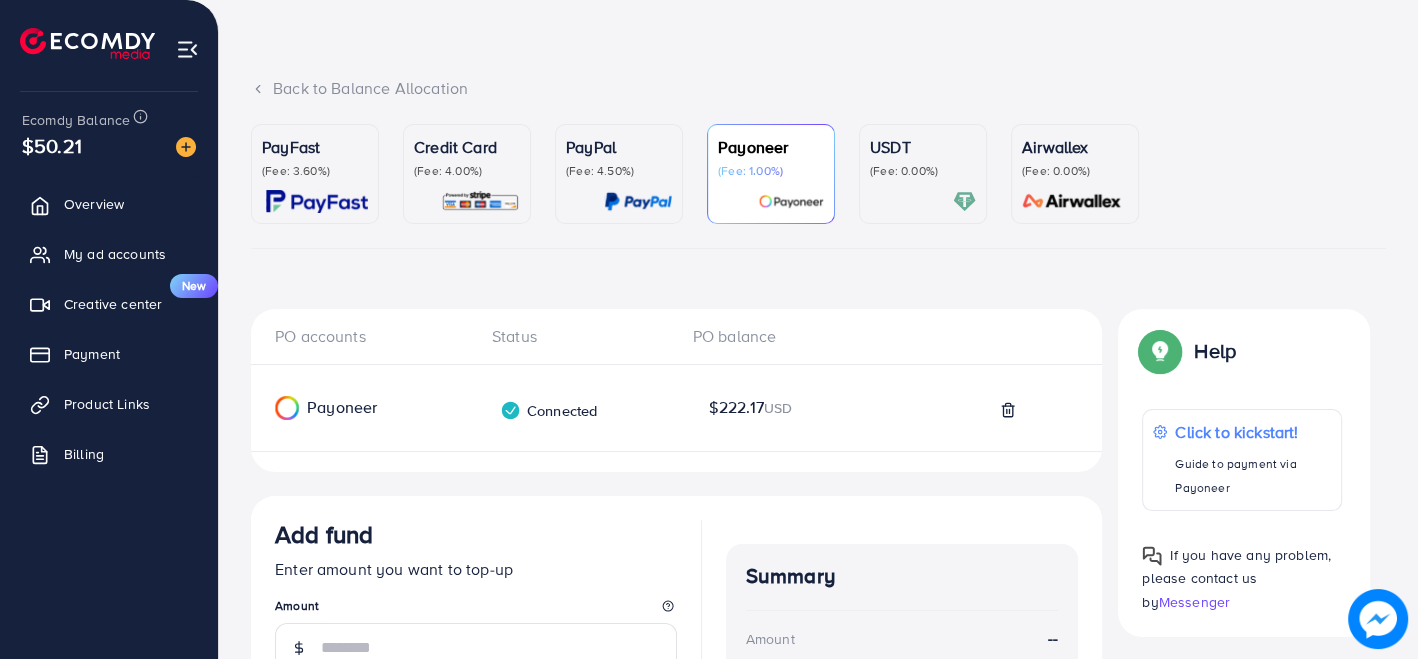 click 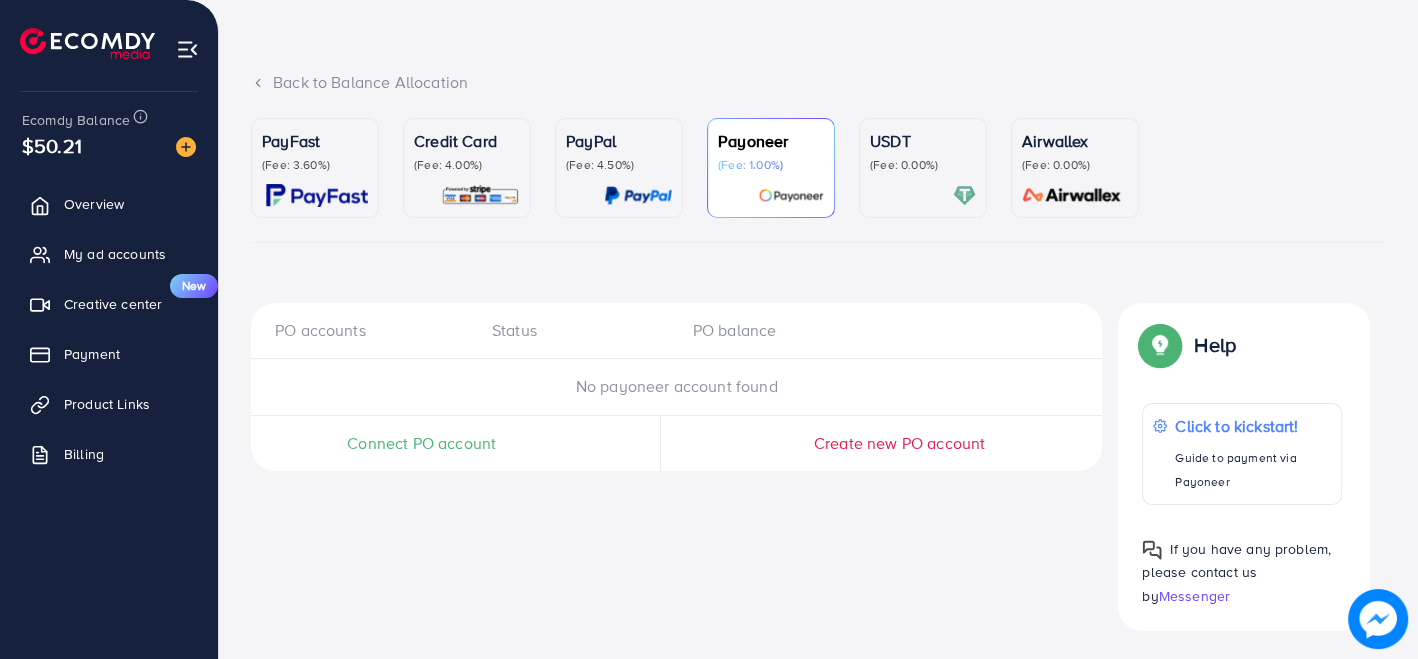 scroll, scrollTop: 79, scrollLeft: 0, axis: vertical 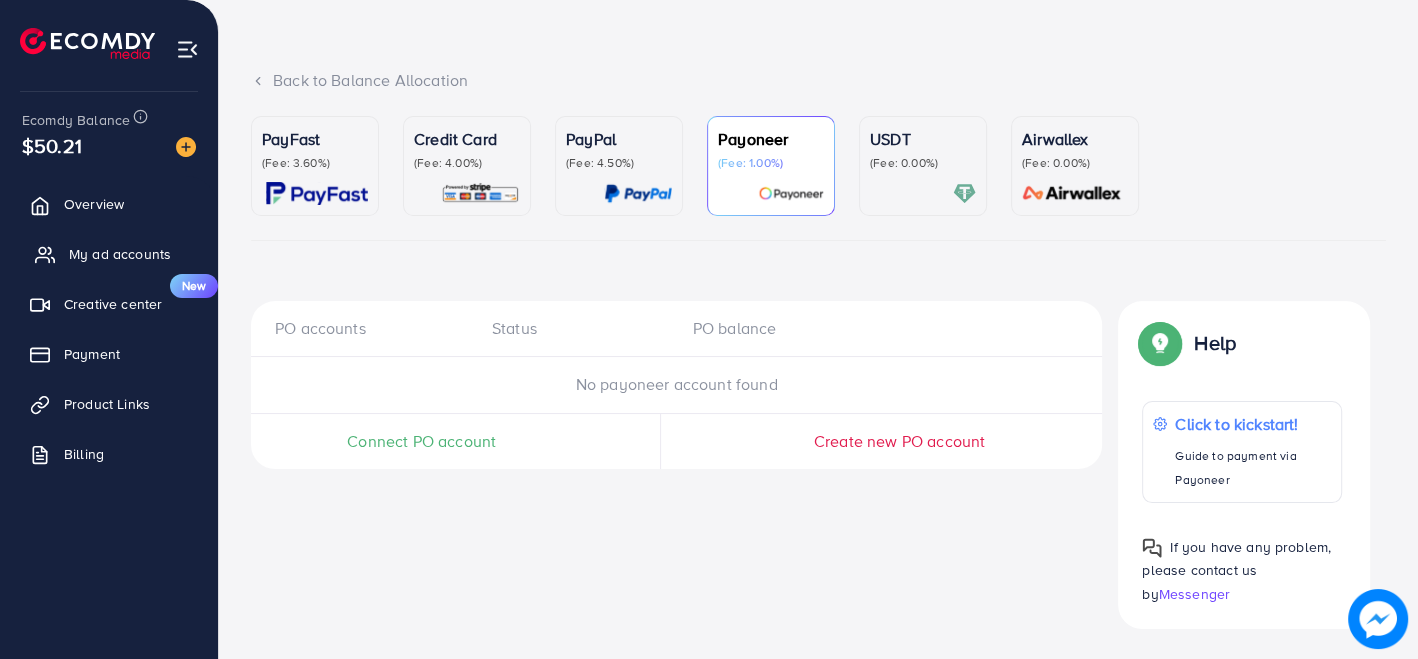 click on "My ad accounts" at bounding box center (120, 254) 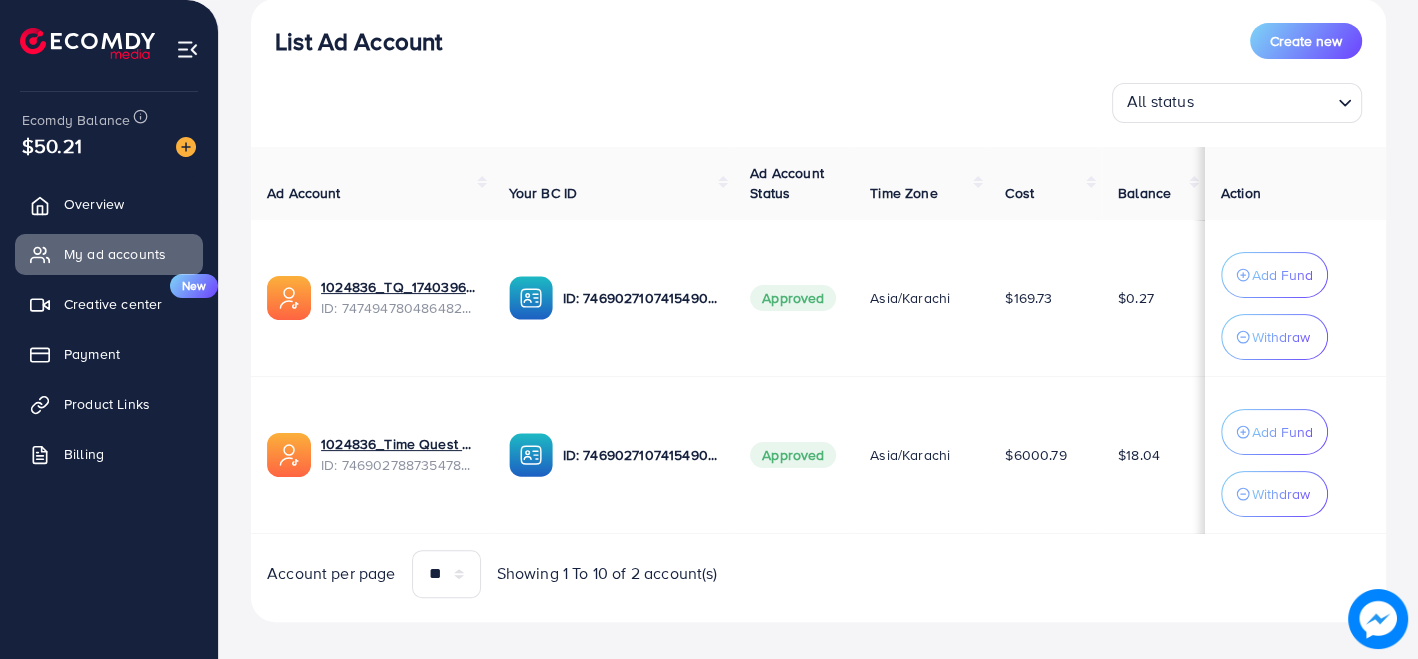 scroll, scrollTop: 266, scrollLeft: 0, axis: vertical 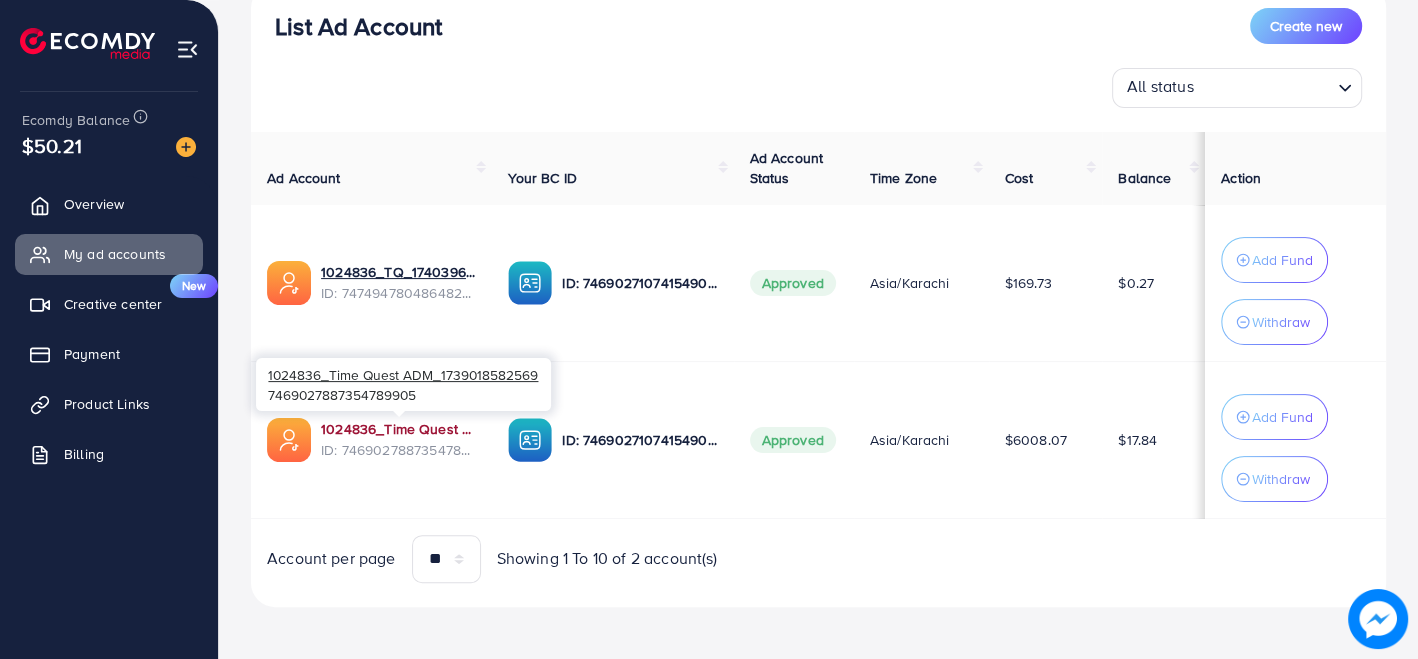 click on "1024836_Time Quest ADM_1739018582569" at bounding box center [398, 429] 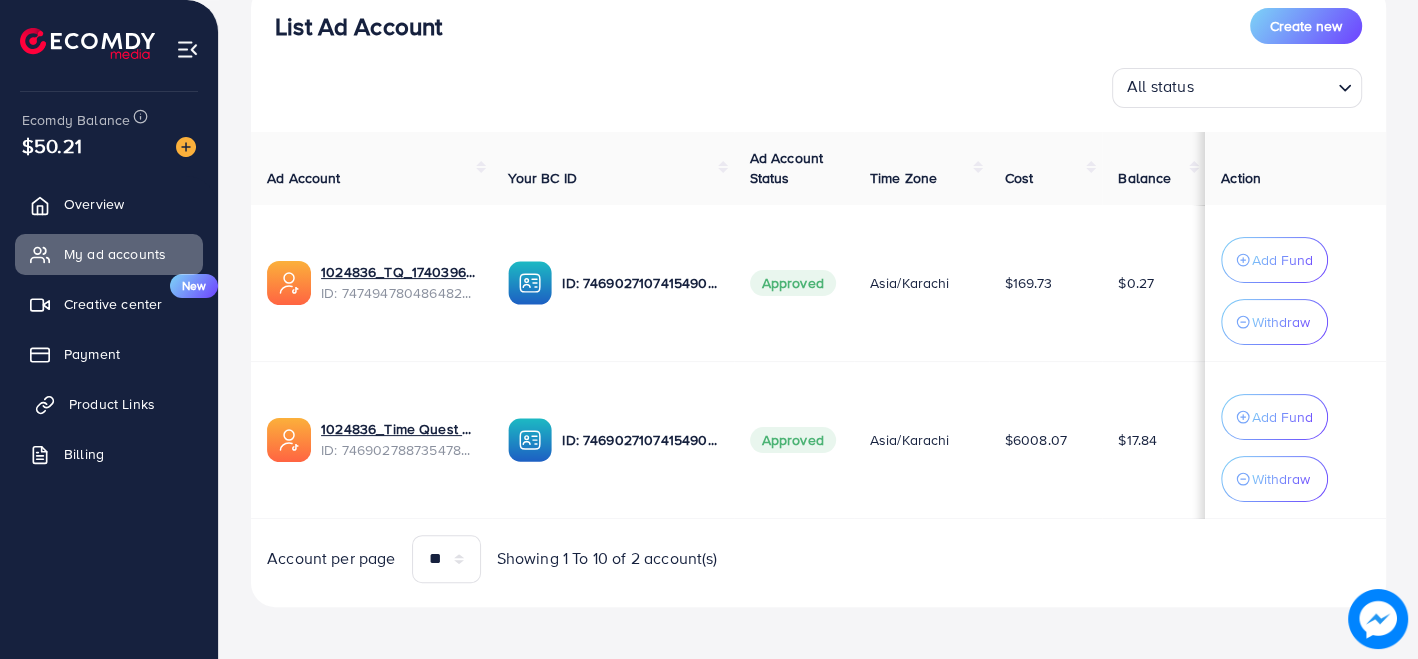 click on "Product Links" at bounding box center [112, 404] 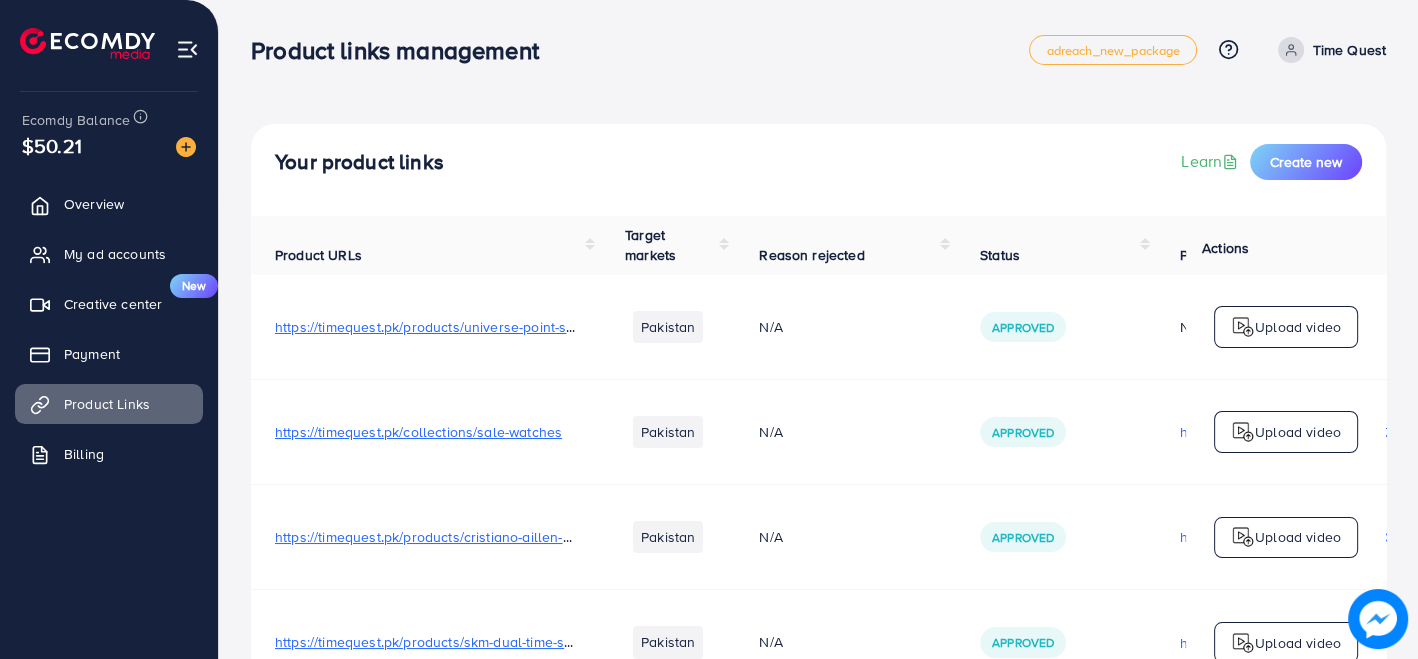 scroll, scrollTop: 3828, scrollLeft: 0, axis: vertical 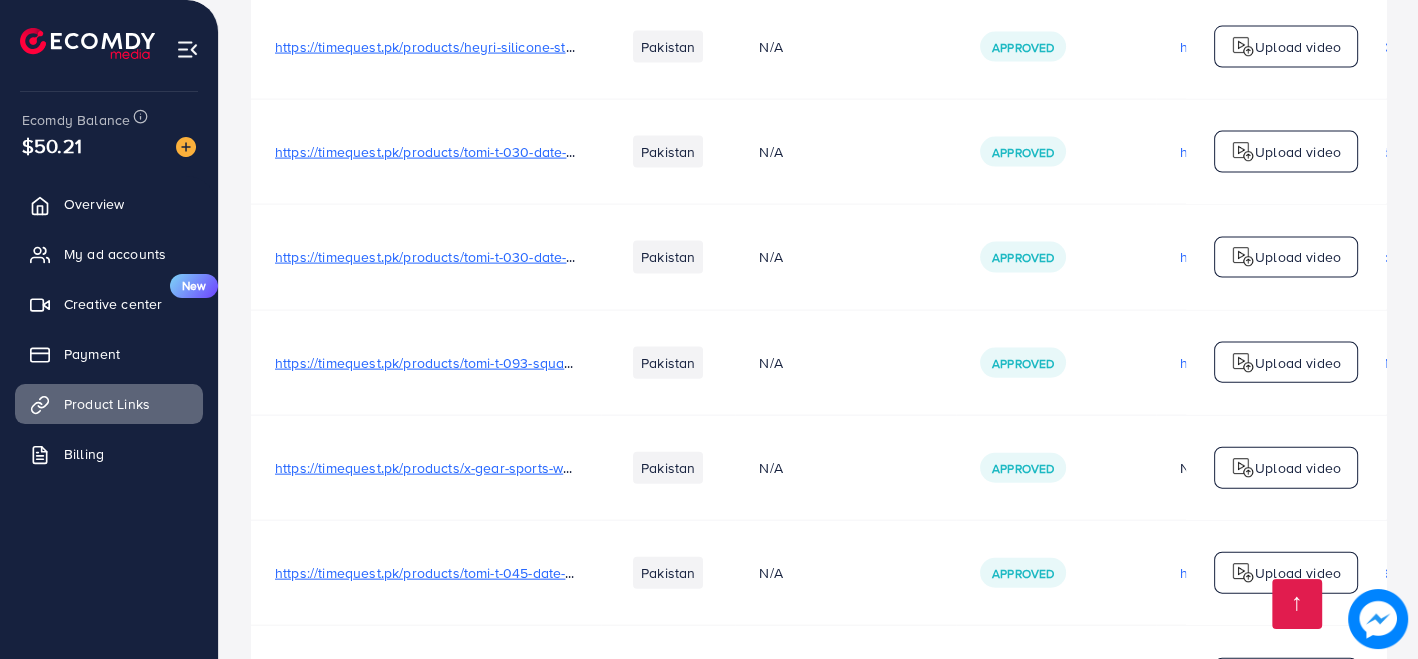 click on "https://timequest.pk/products/tomi-t-093-square-design-straps-watch" at bounding box center (493, 363) 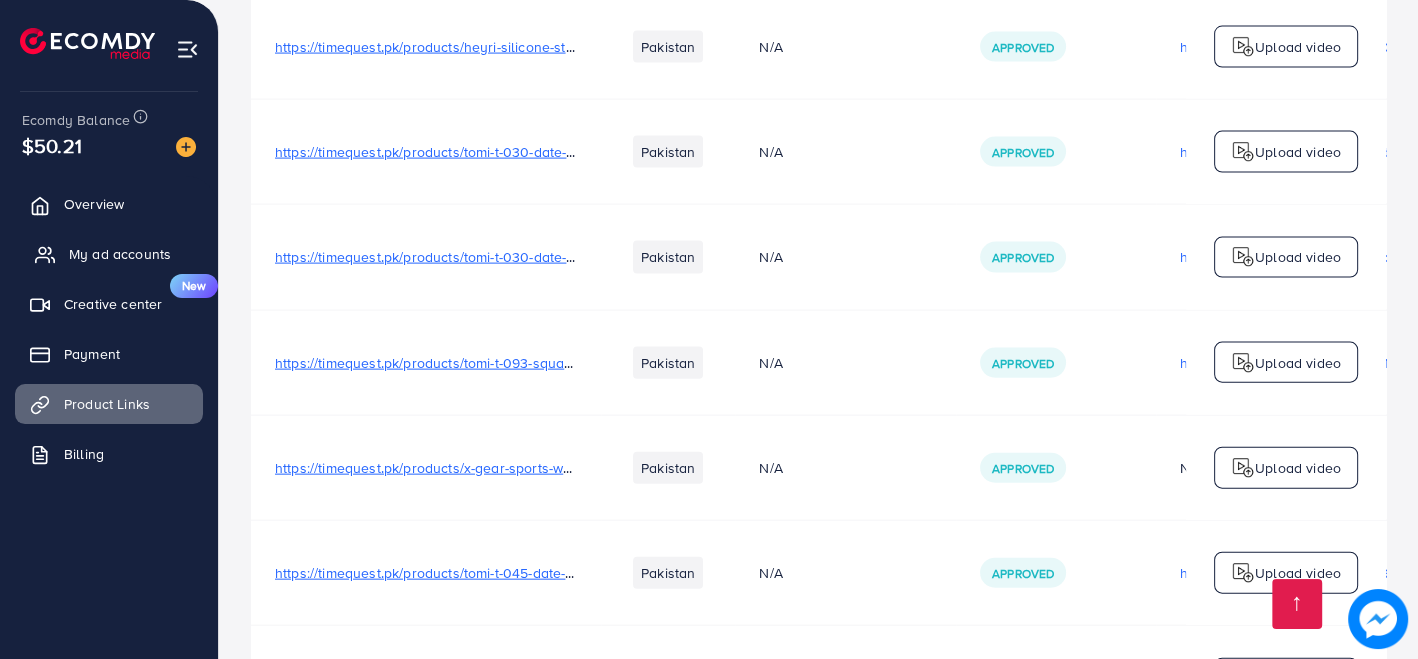 click on "My ad accounts" at bounding box center (120, 254) 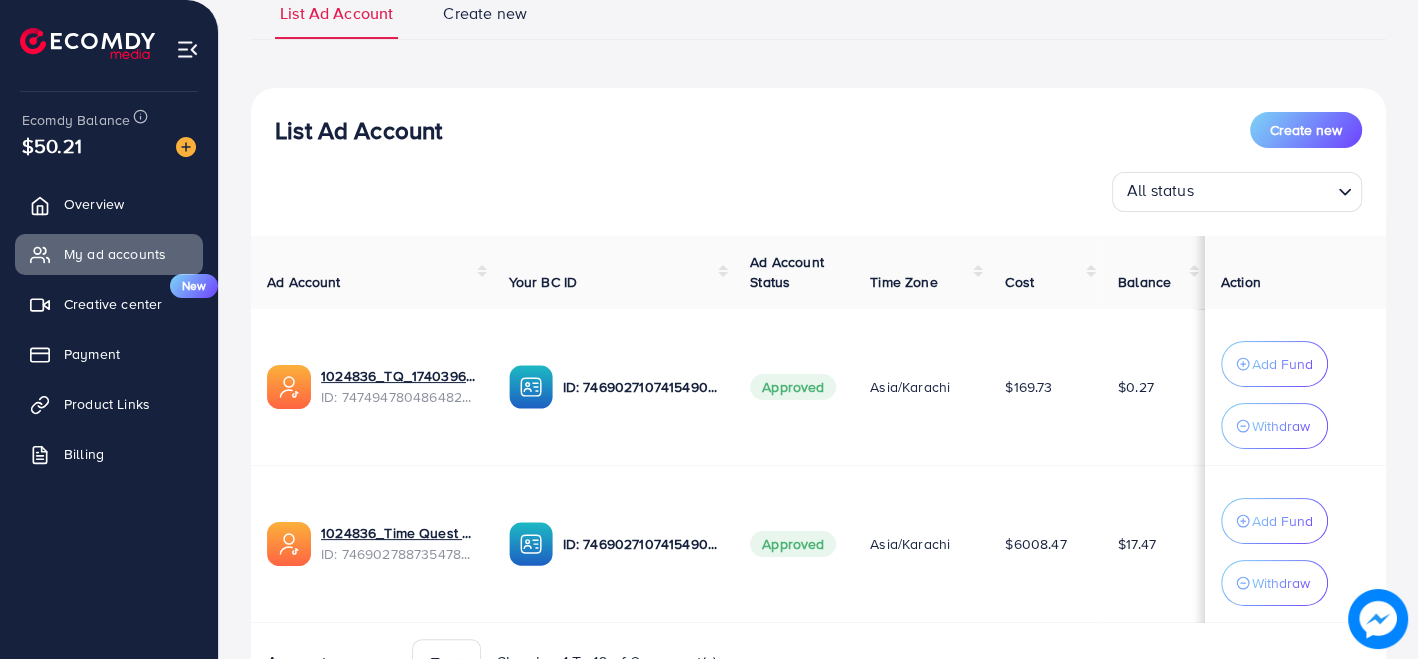 scroll, scrollTop: 266, scrollLeft: 0, axis: vertical 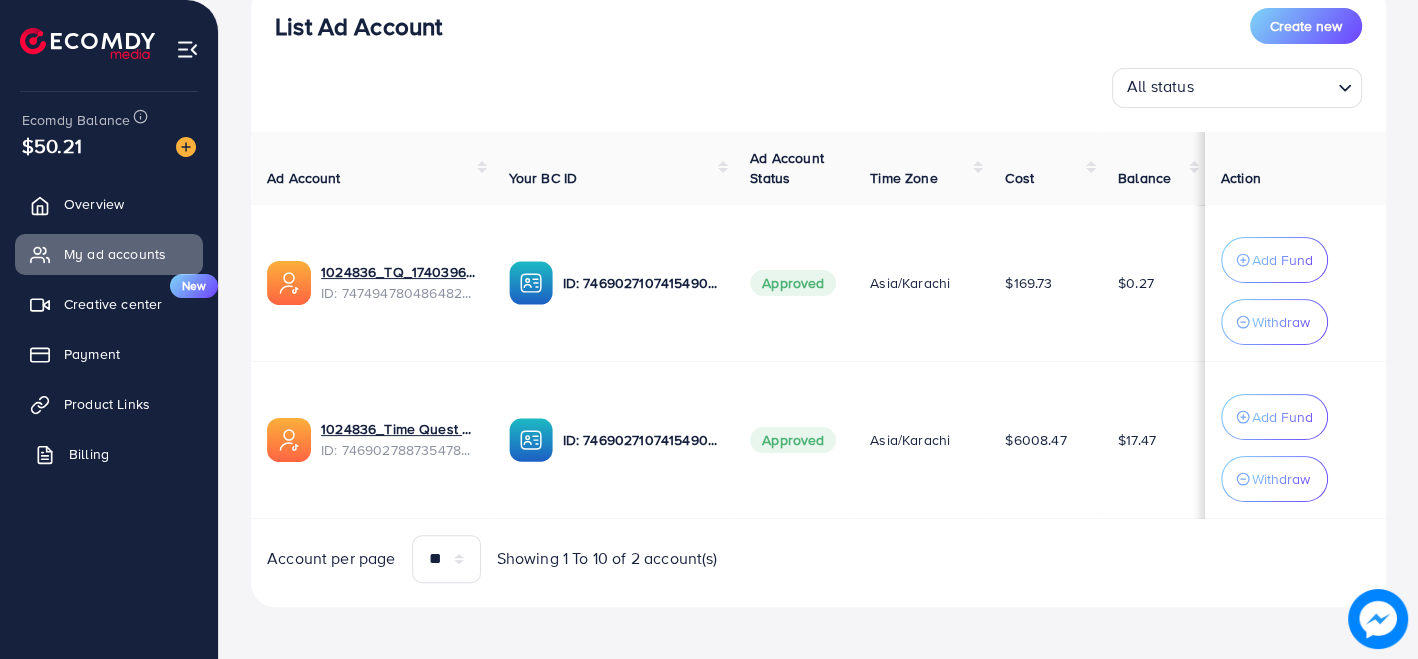 click on "Billing" at bounding box center [109, 454] 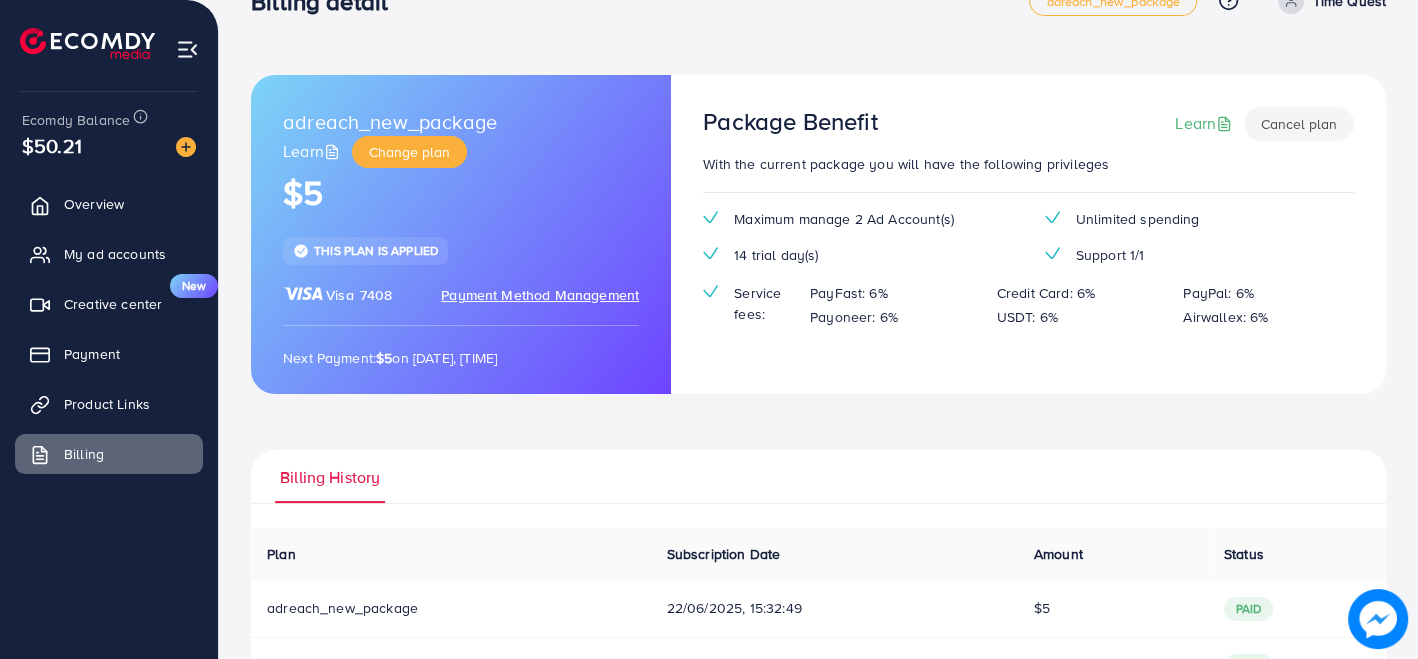 scroll, scrollTop: 0, scrollLeft: 0, axis: both 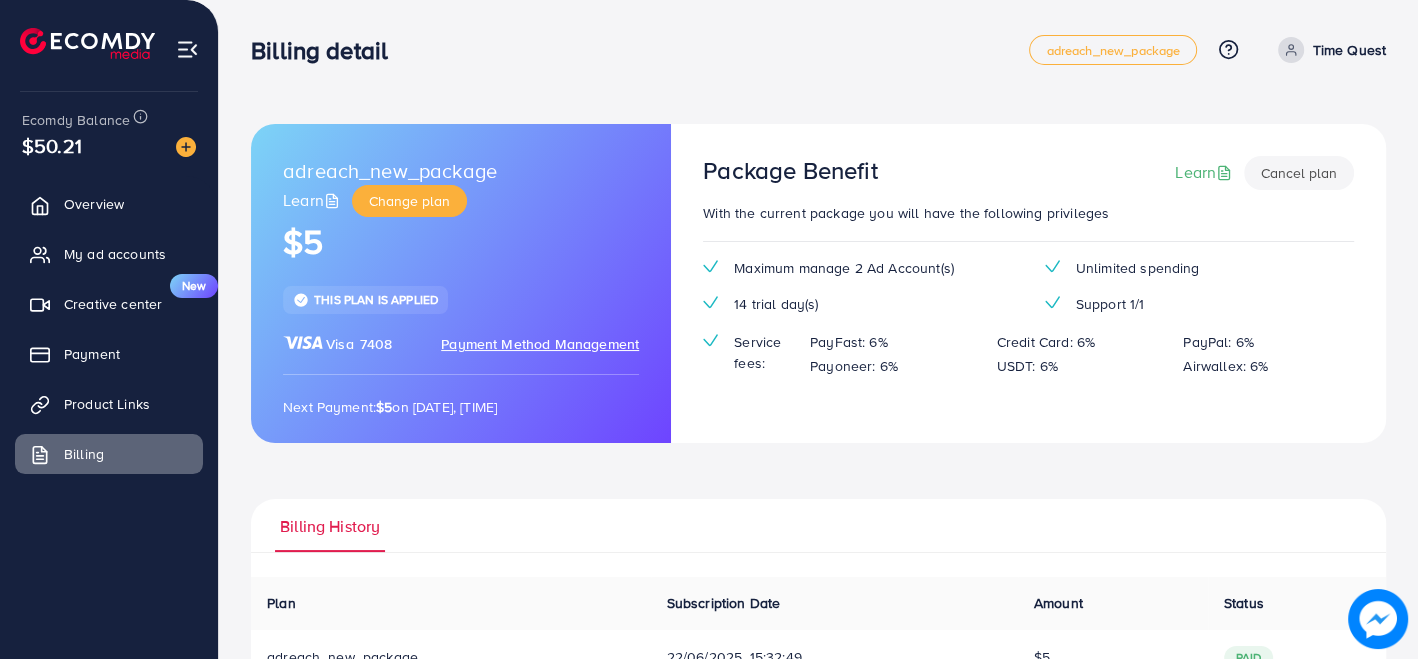click on "Payment Method Management" at bounding box center (540, 344) 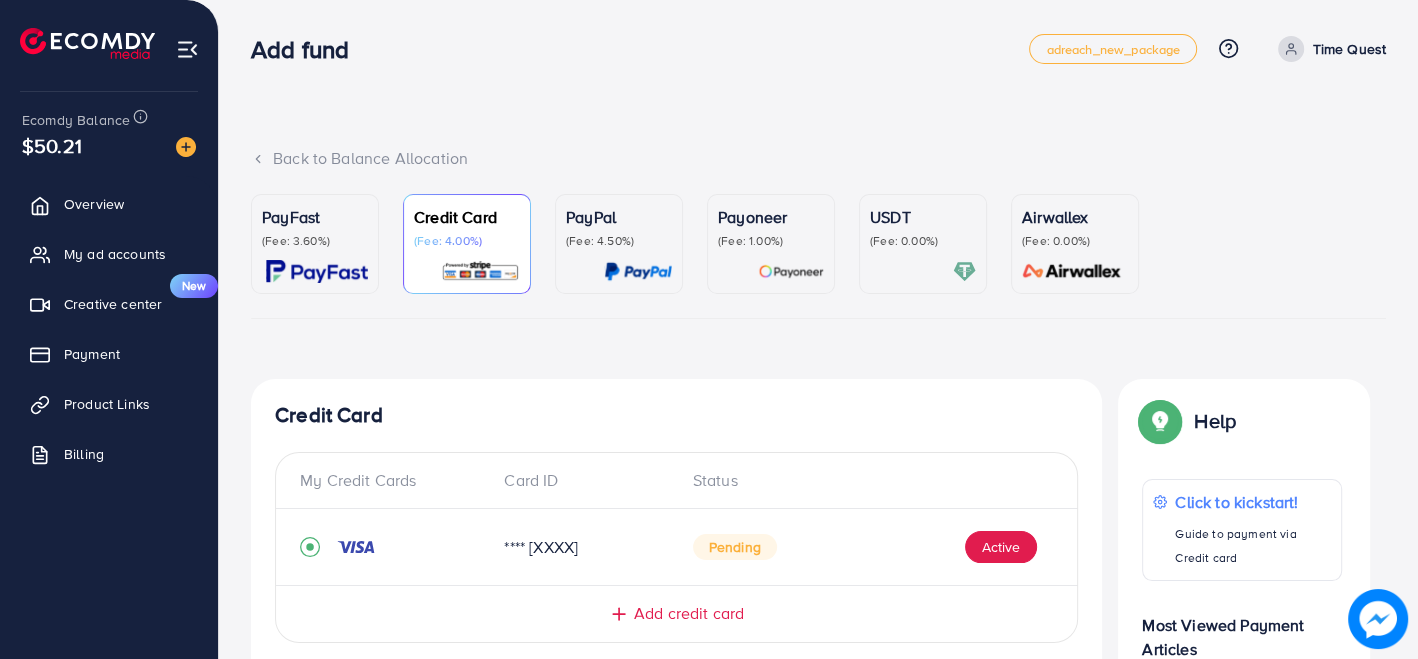 scroll, scrollTop: 249, scrollLeft: 0, axis: vertical 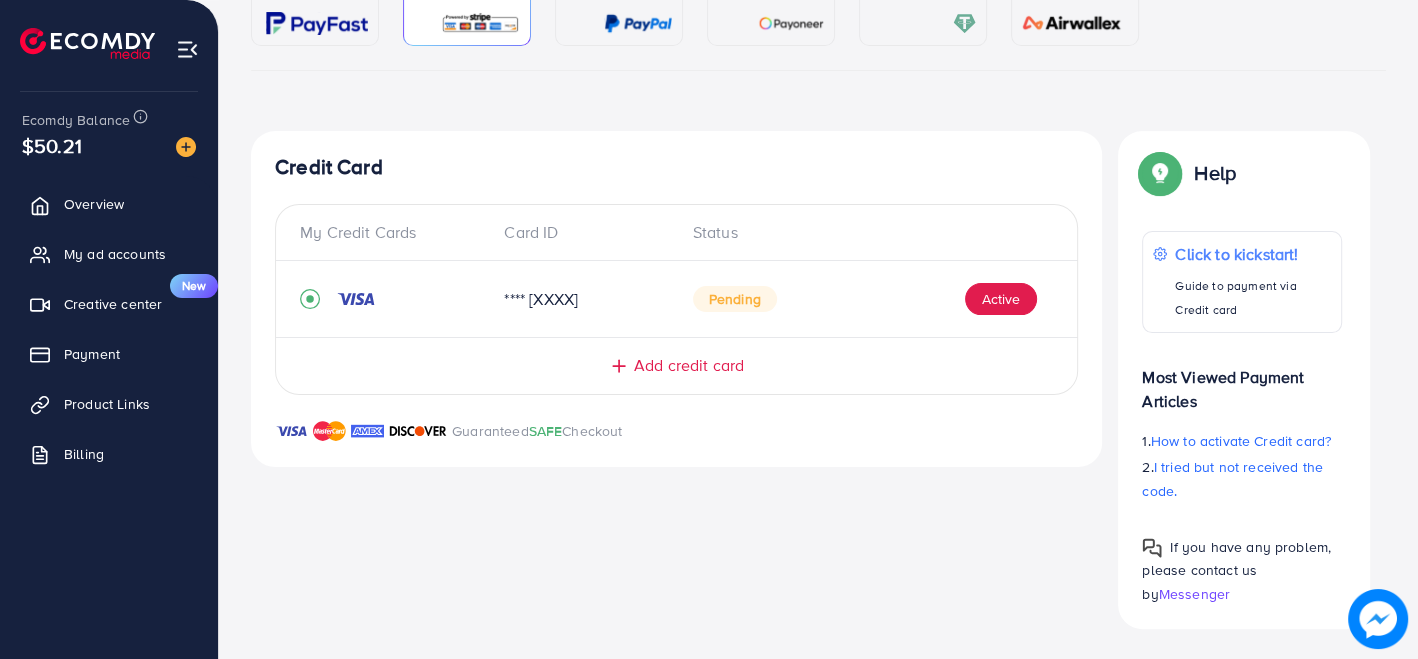 click on "Add credit card" at bounding box center [689, 365] 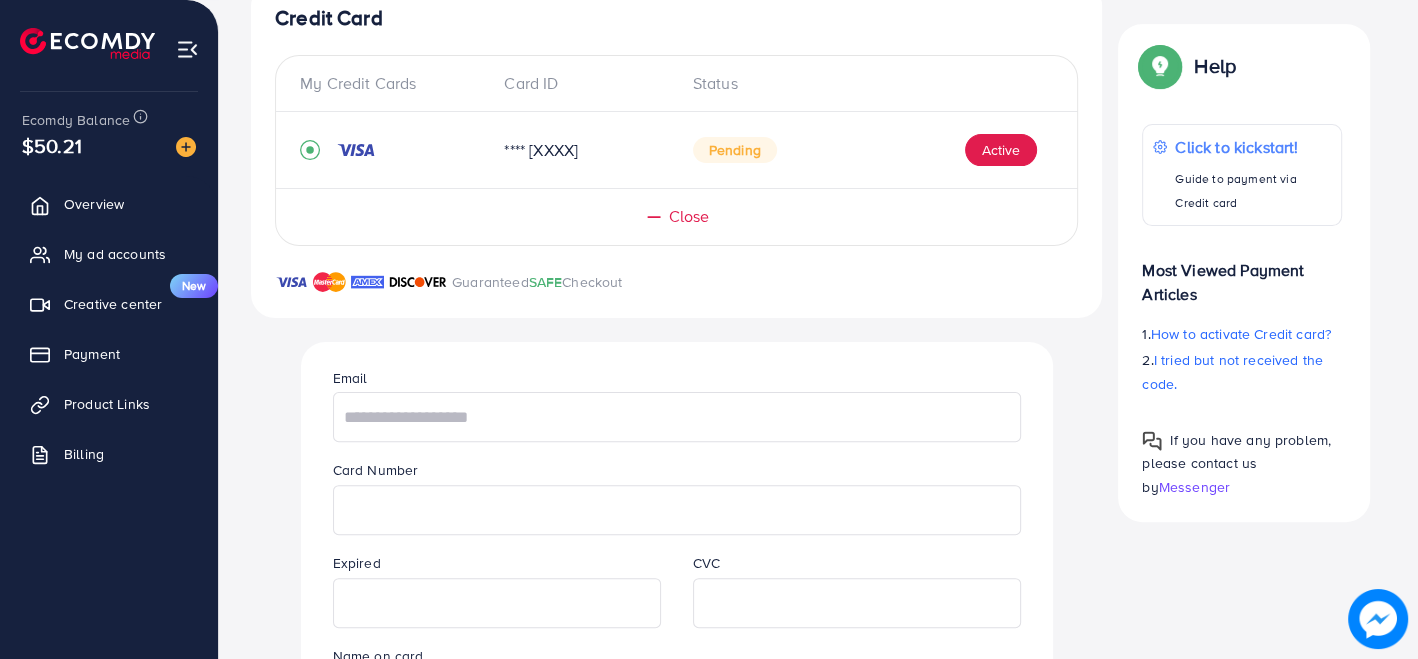 scroll, scrollTop: 582, scrollLeft: 0, axis: vertical 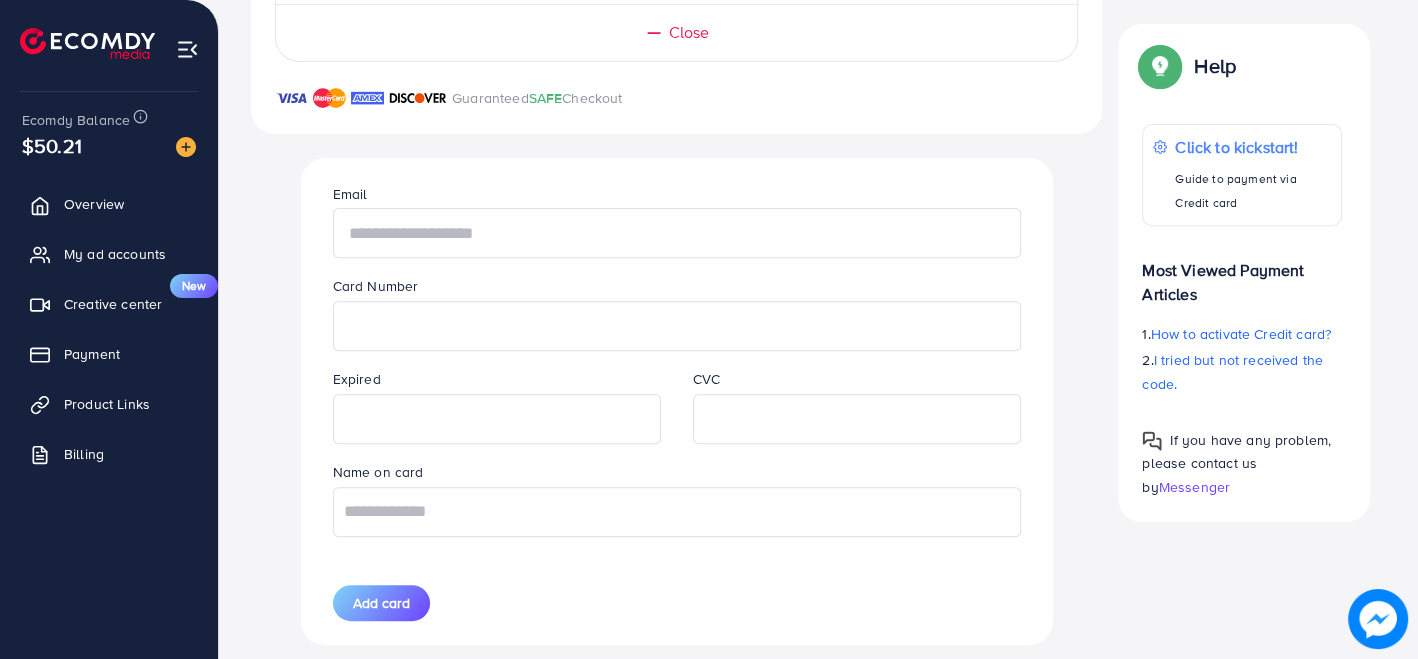 click at bounding box center [677, 233] 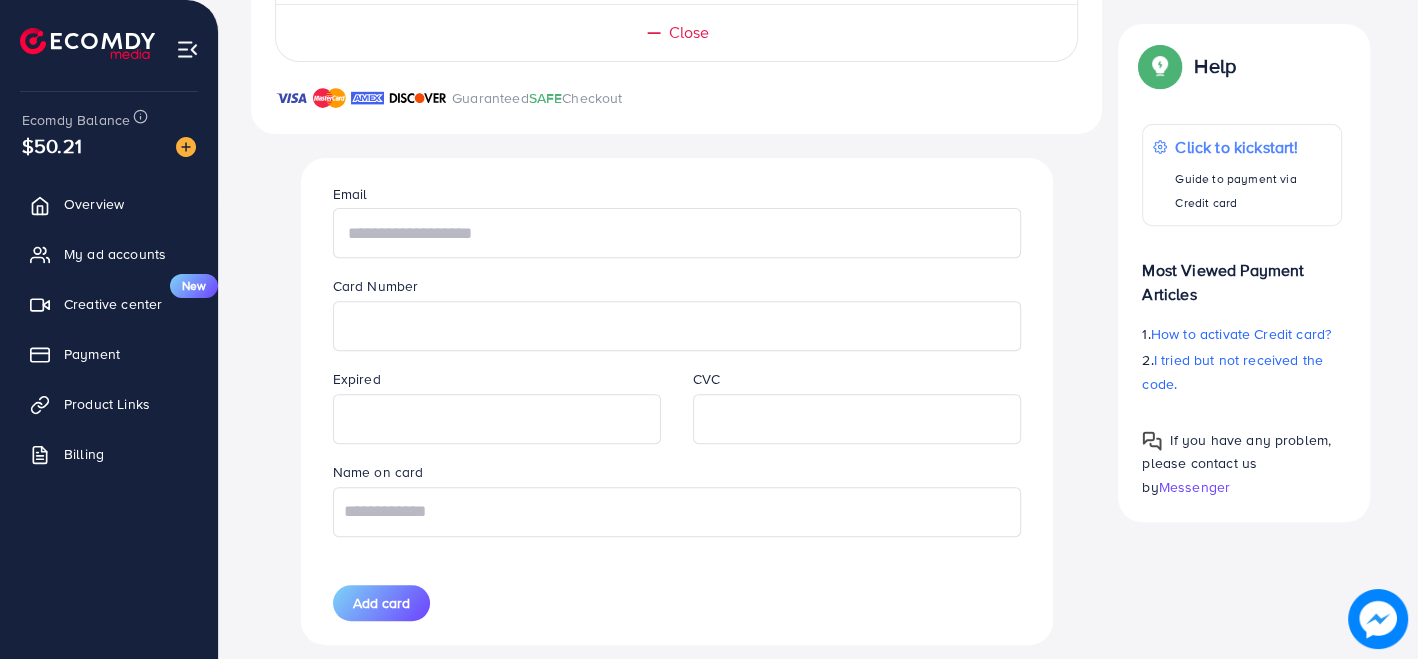 drag, startPoint x: 1108, startPoint y: 425, endPoint x: 1074, endPoint y: 425, distance: 34 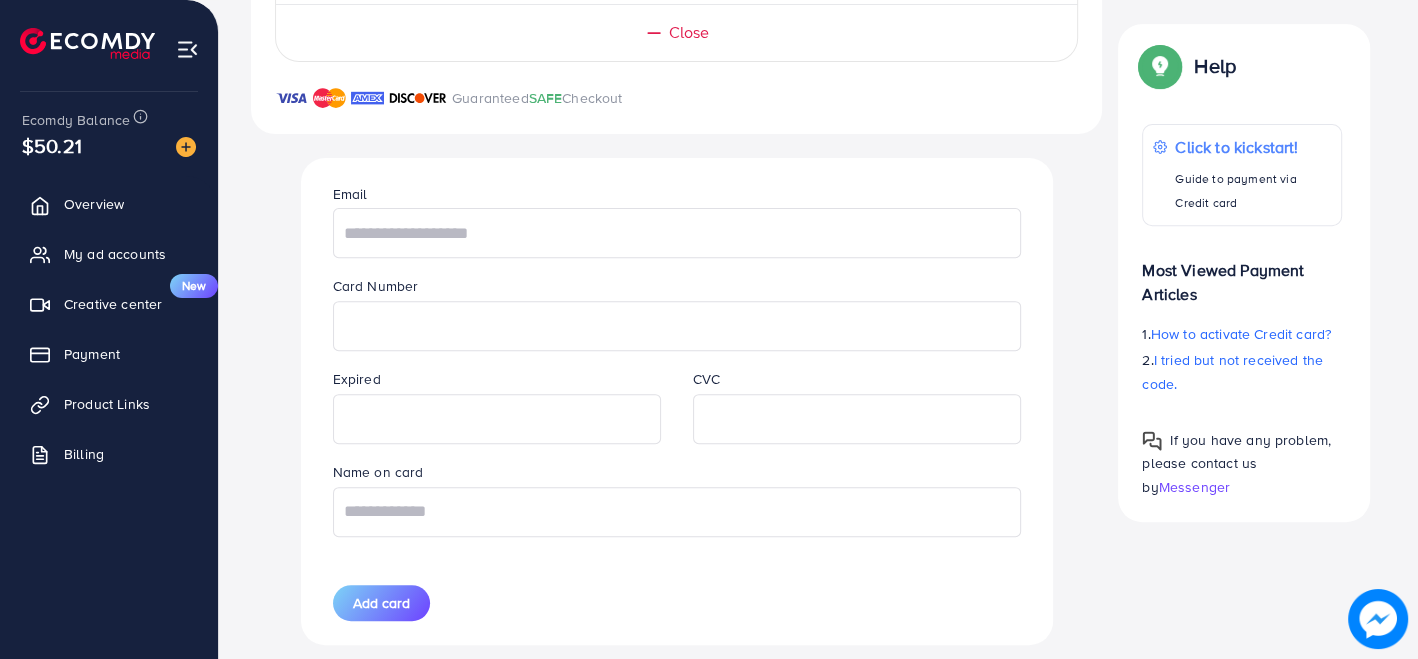 click on "Help Help Click to kickstart! Guide to payment via Credit card Most Viewed Payment Articles 1. How to activate Credit card? 2. I tried but not received the code. If you have any problem, please contact us by Messenger" at bounding box center [1244, 273] 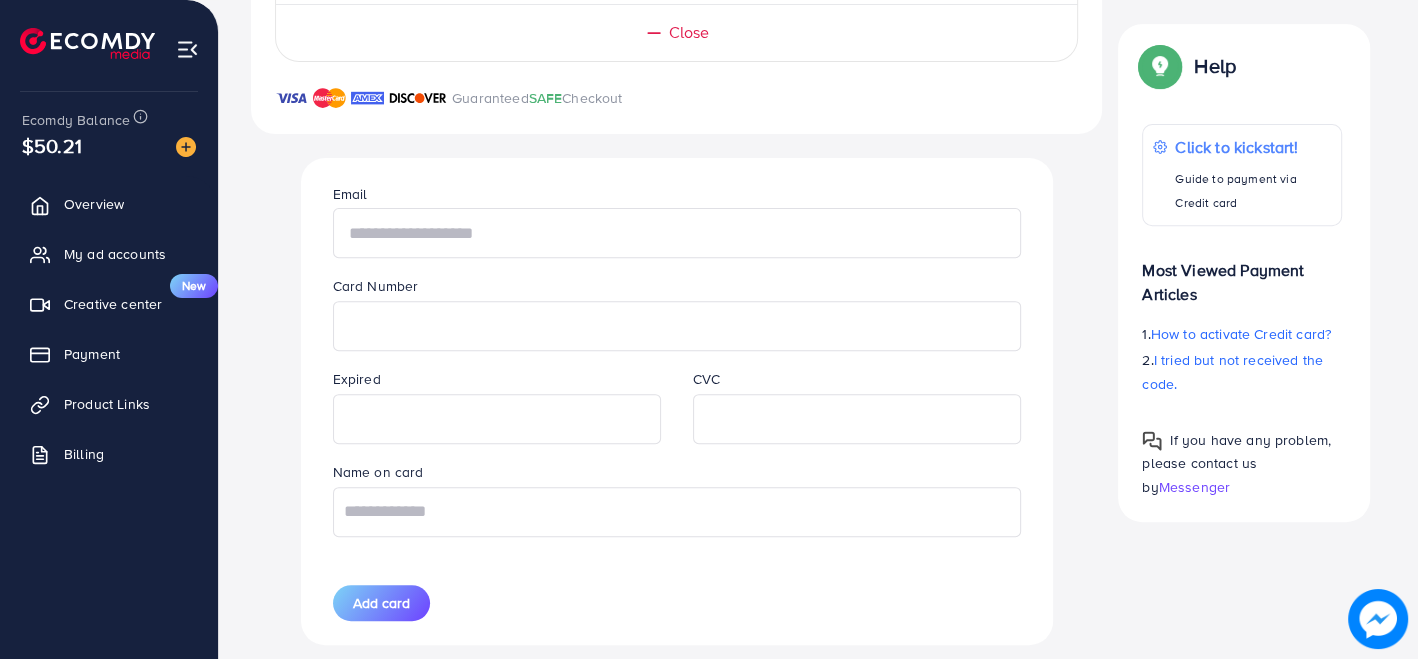click at bounding box center [677, 233] 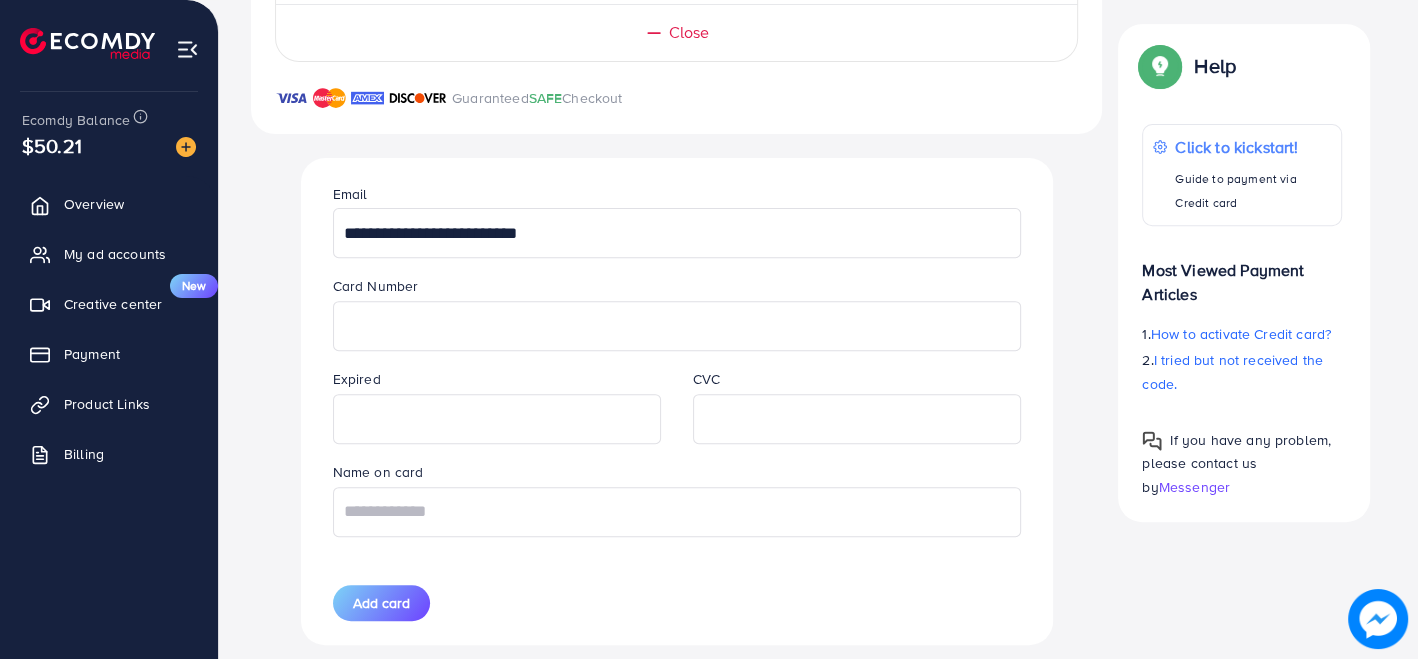 type on "**********" 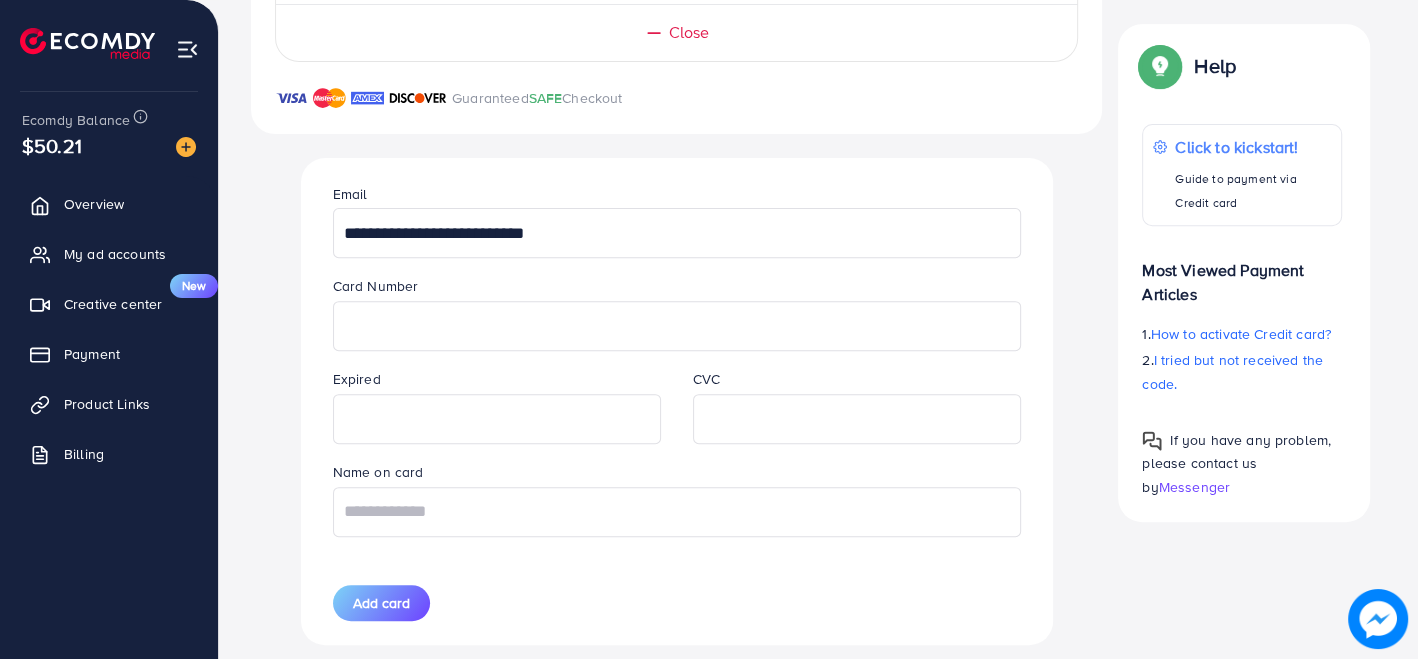 drag, startPoint x: 565, startPoint y: 221, endPoint x: 8, endPoint y: 306, distance: 563.4483 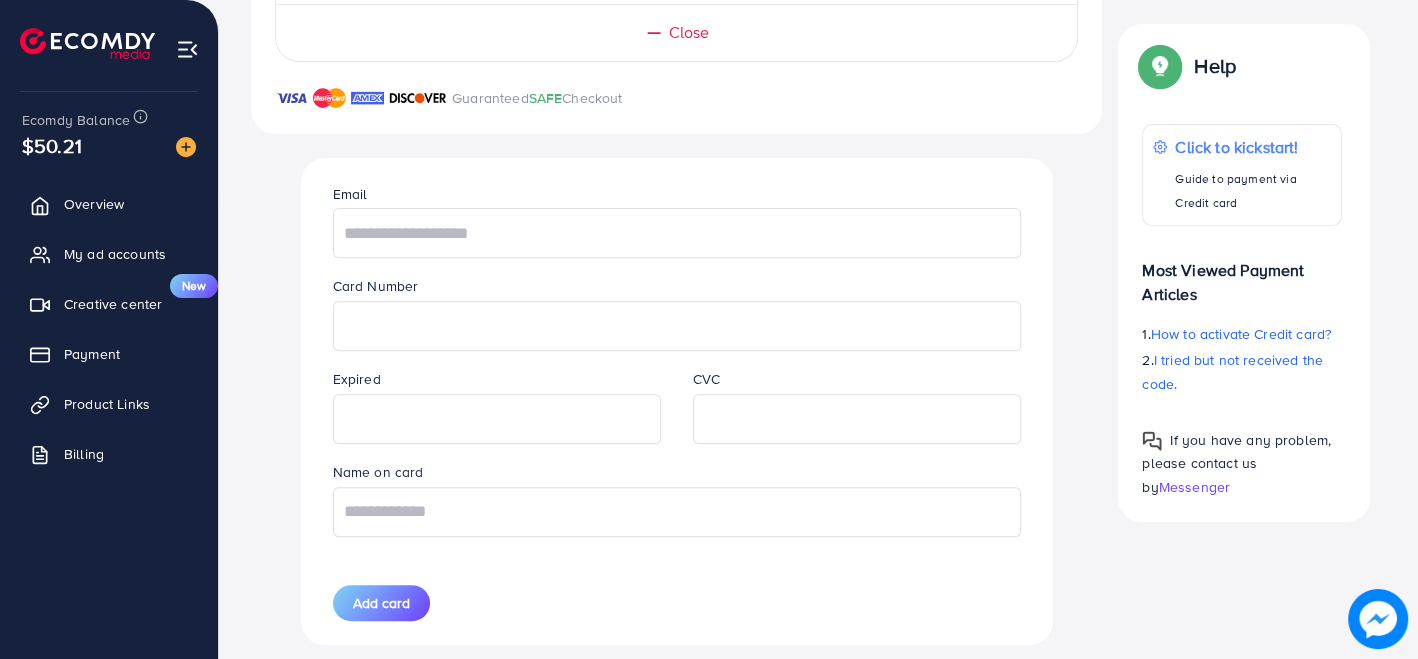 click on "Name on card" at bounding box center (677, 498) 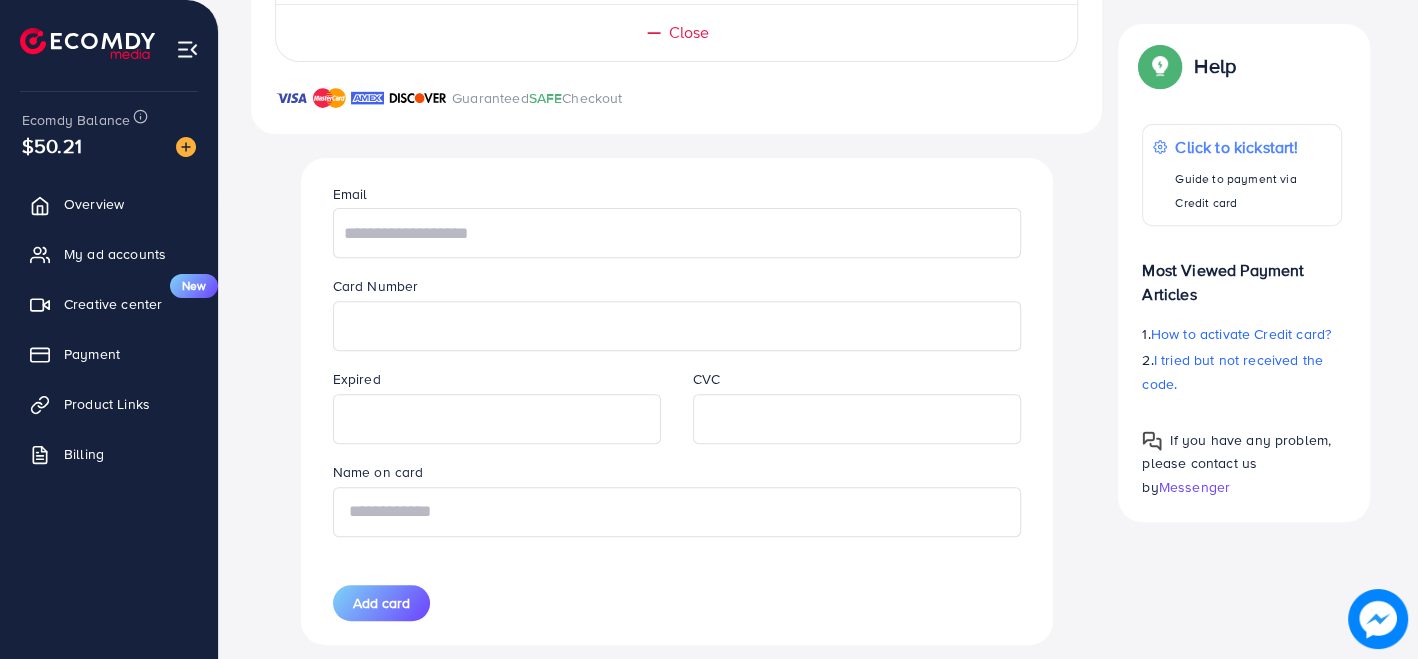 click at bounding box center [677, 512] 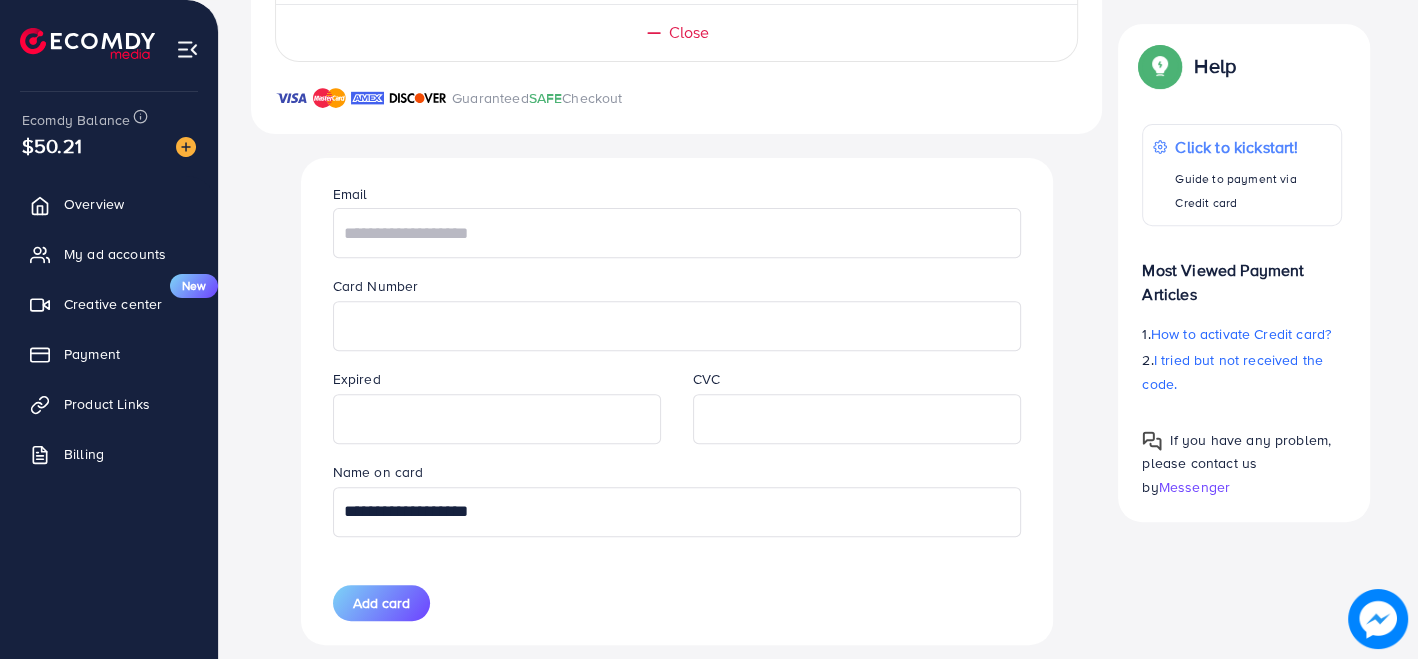 type on "**********" 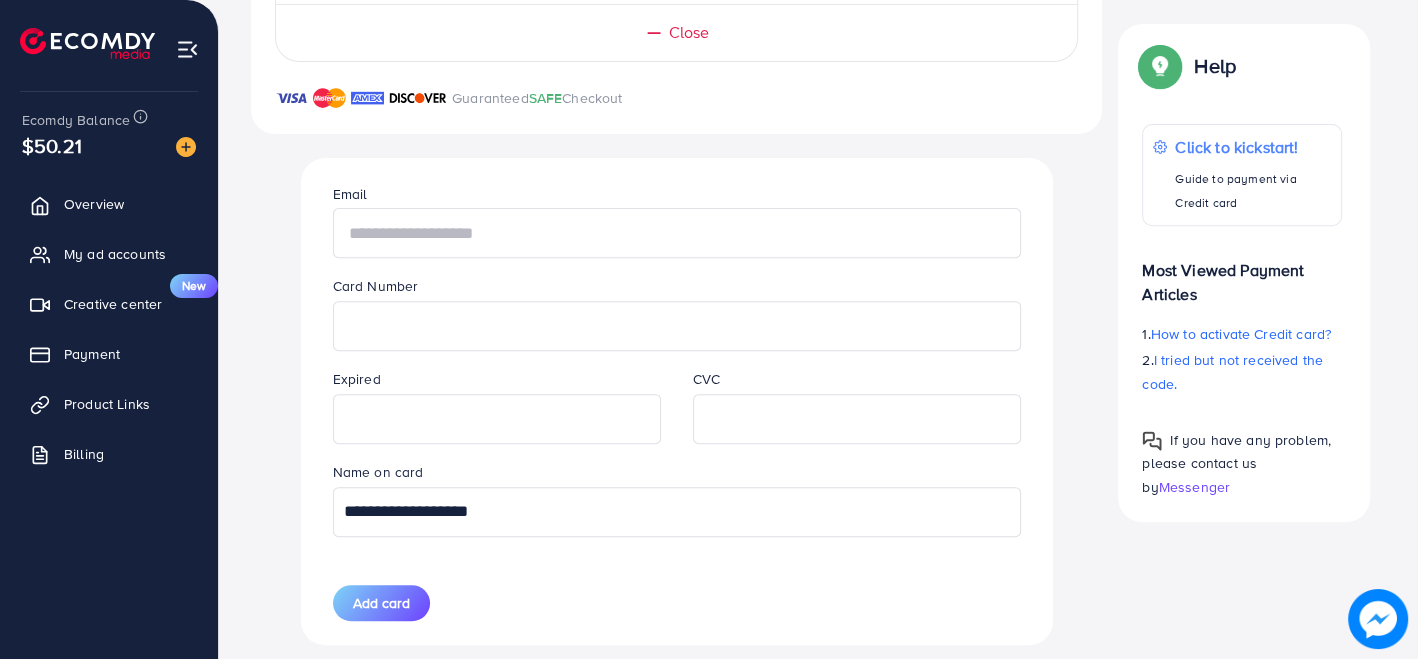 click at bounding box center [677, 233] 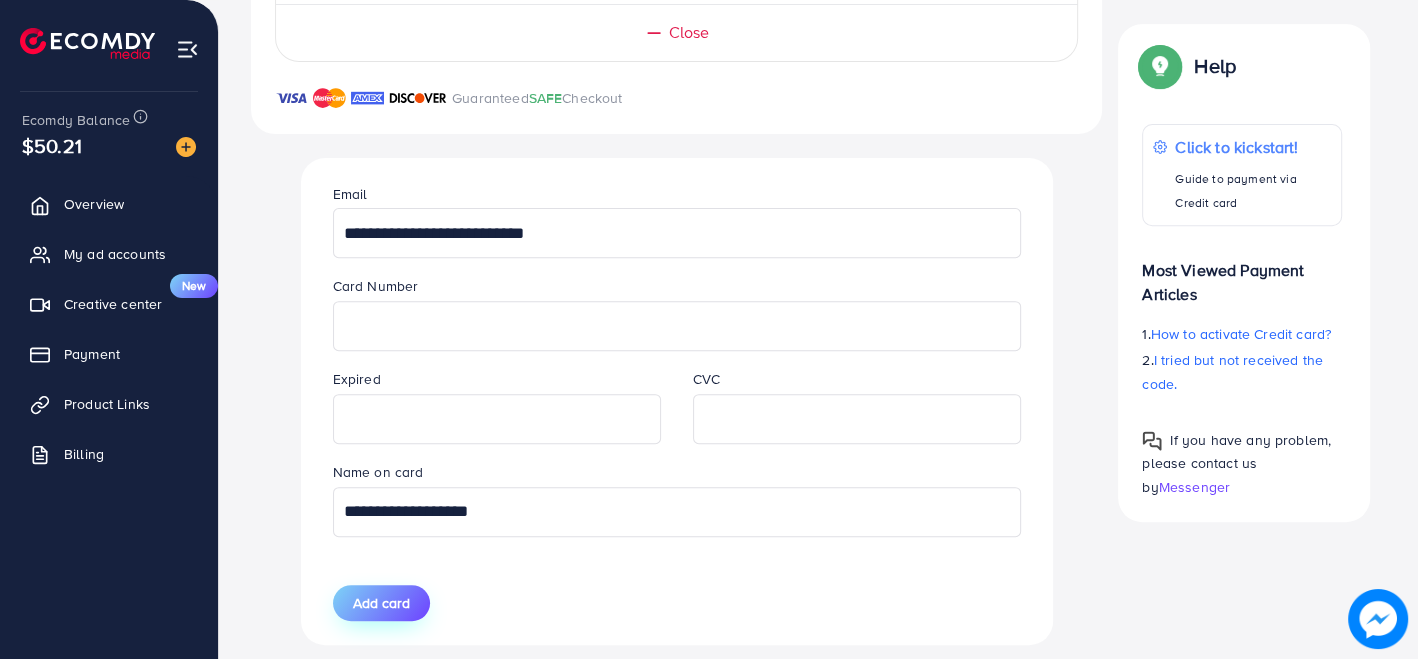 type on "**********" 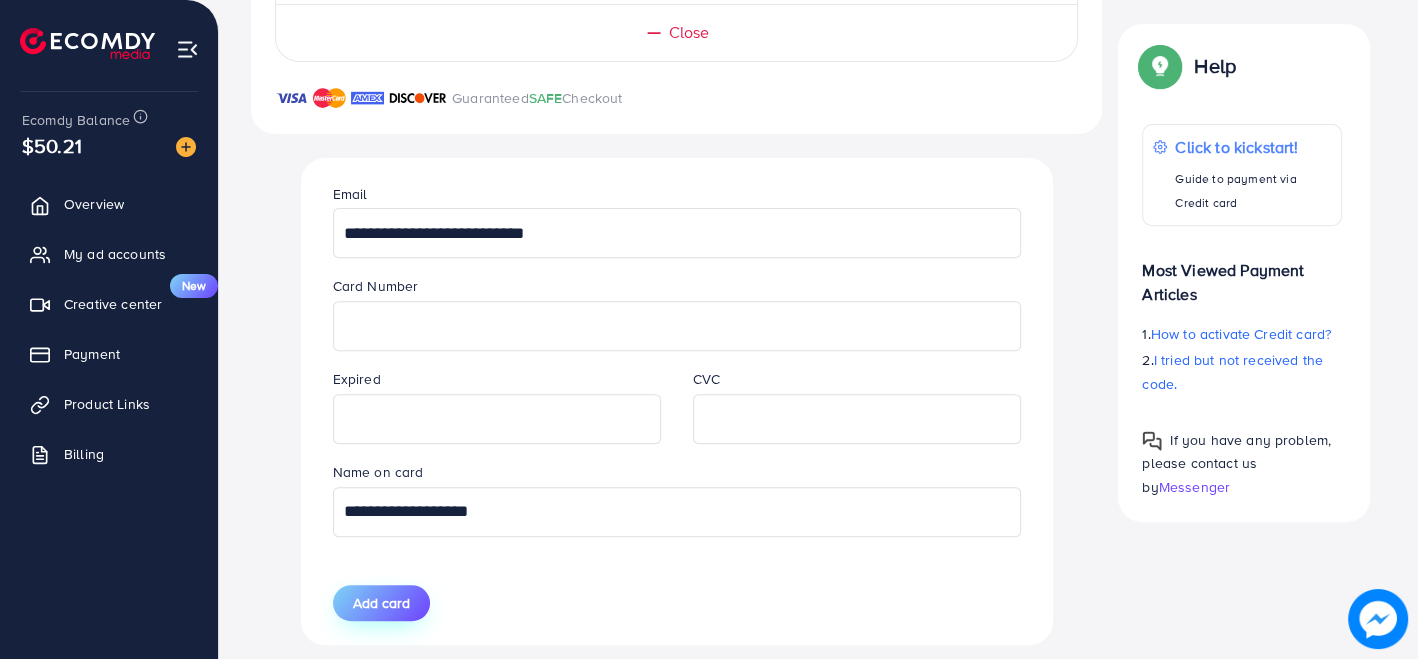 click on "Add card" at bounding box center [381, 603] 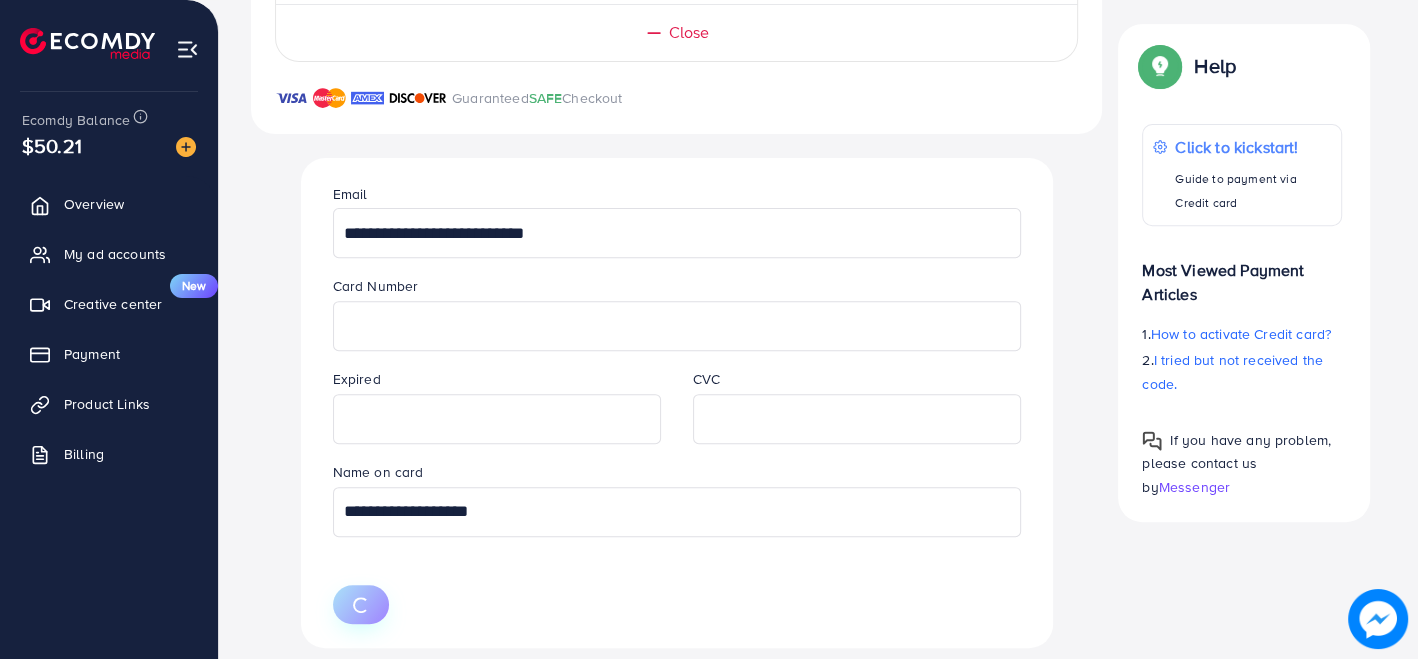 type 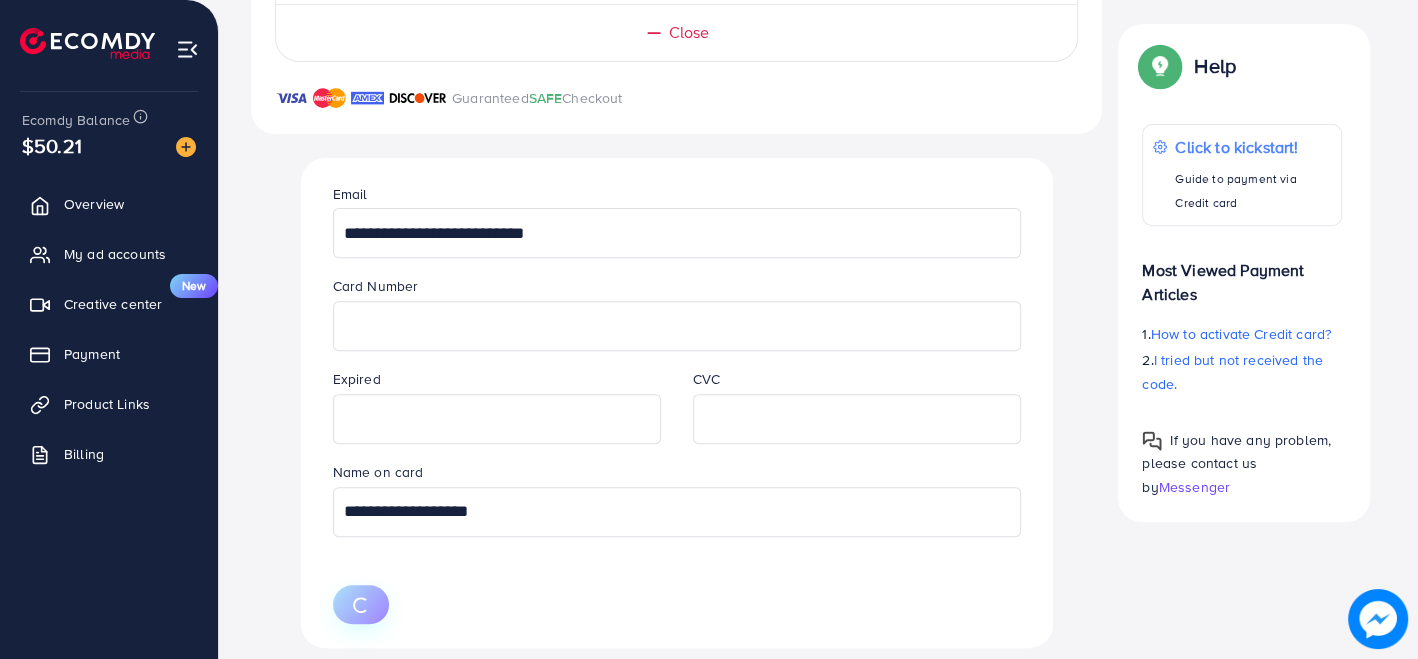 type 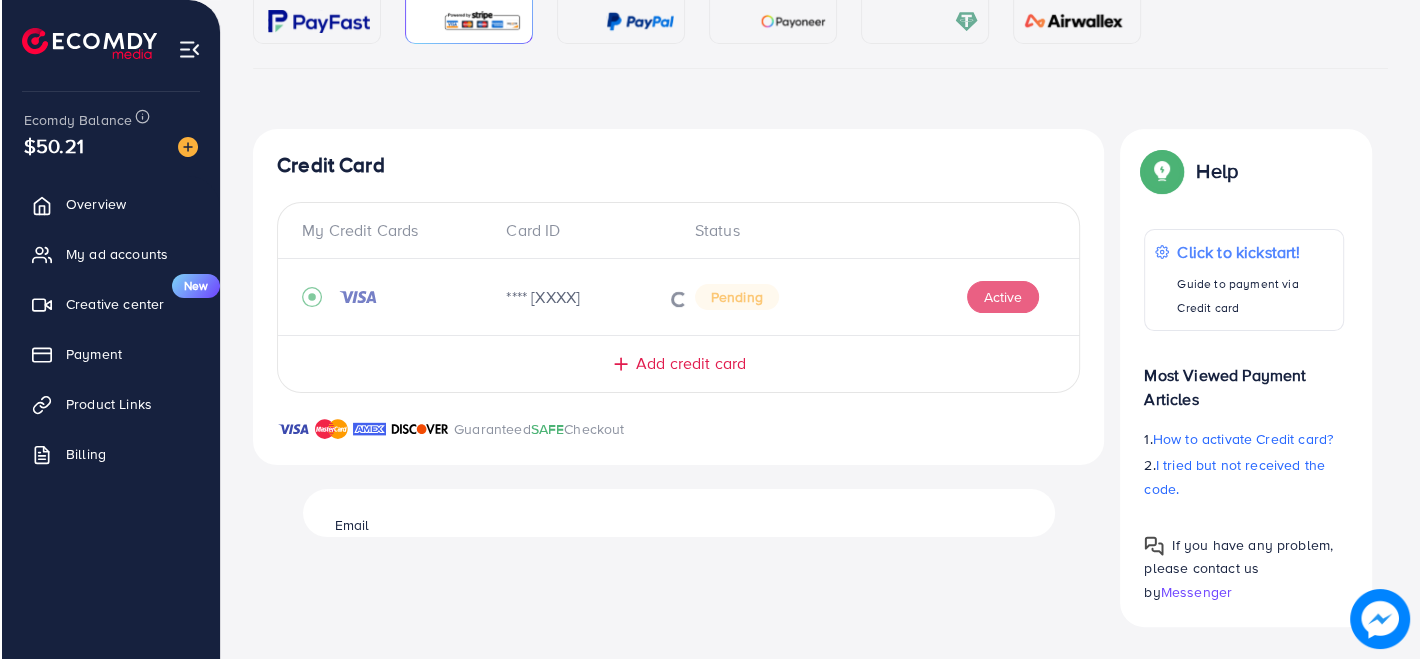 scroll, scrollTop: 249, scrollLeft: 0, axis: vertical 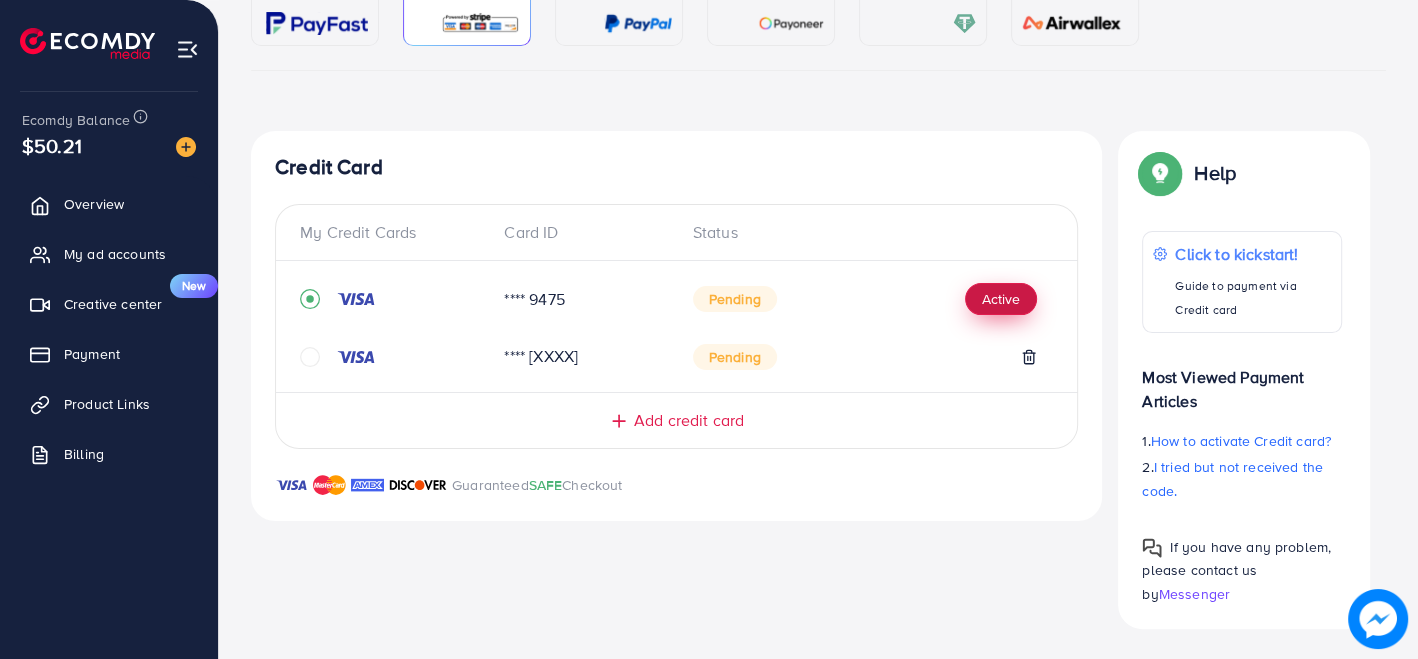 click on "Active" at bounding box center (1001, 299) 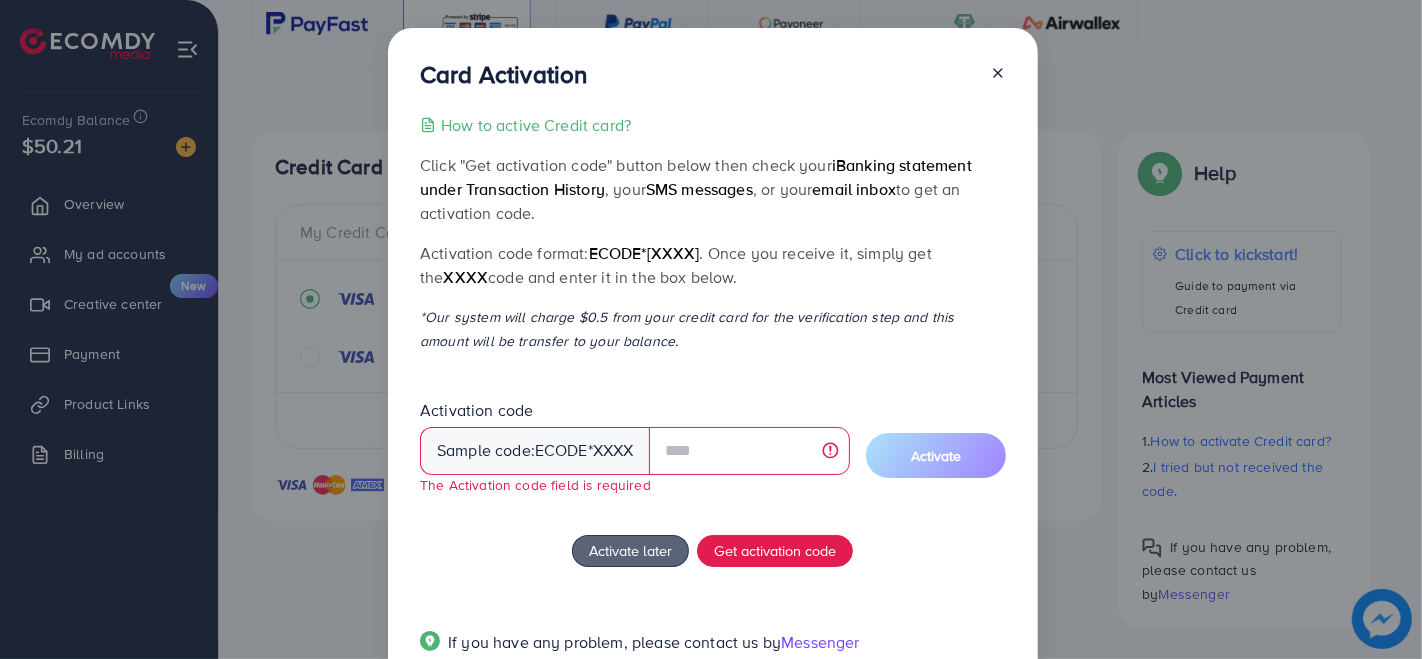 click 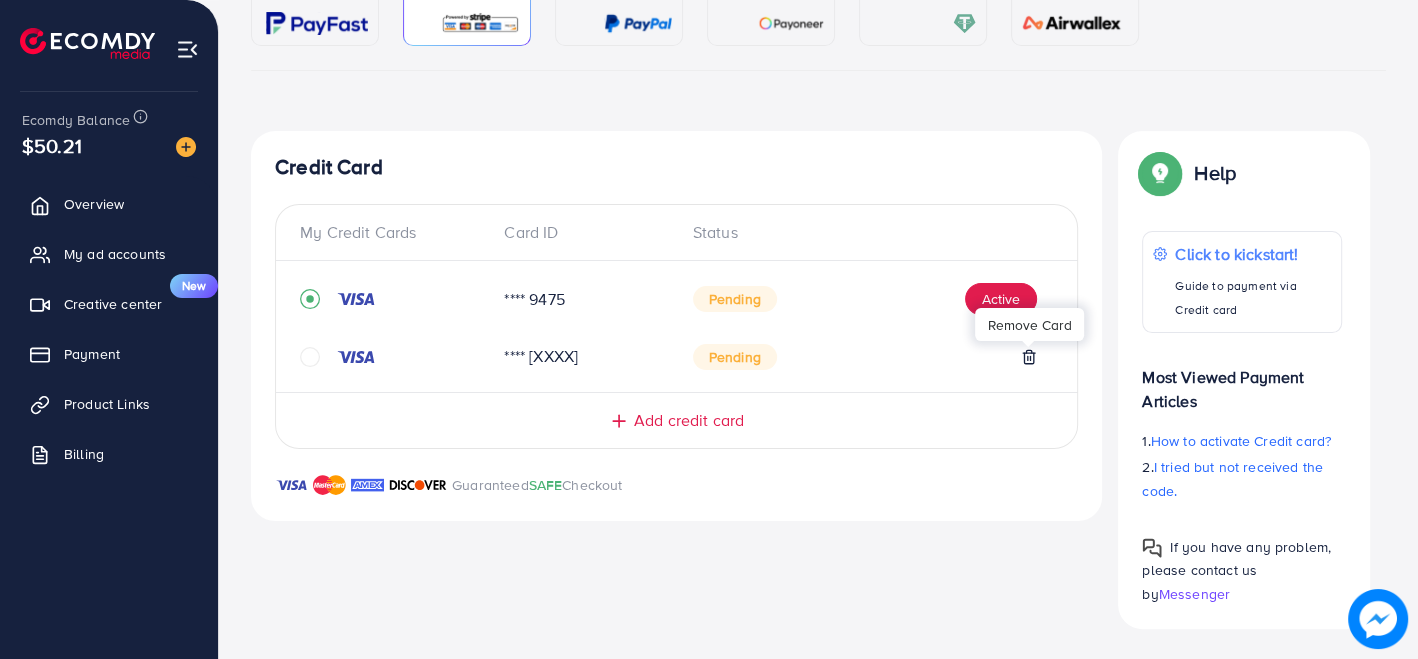 click 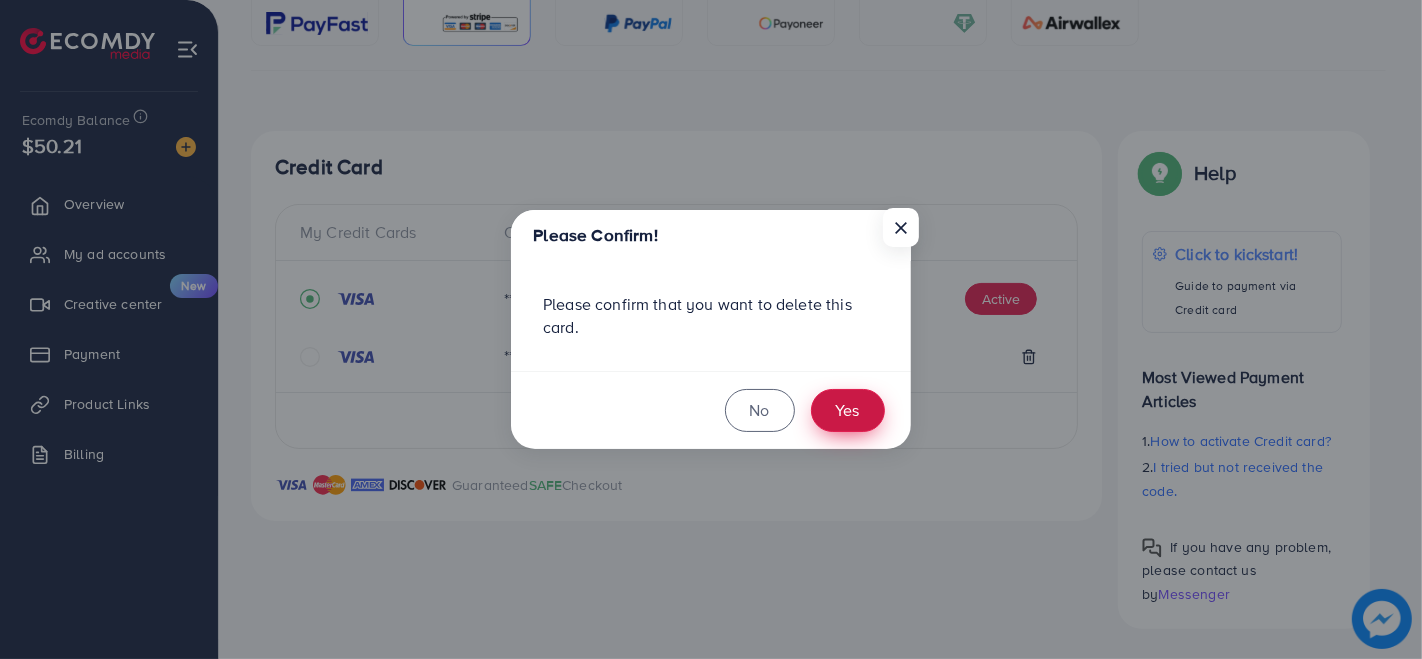 click on "Yes" at bounding box center (848, 410) 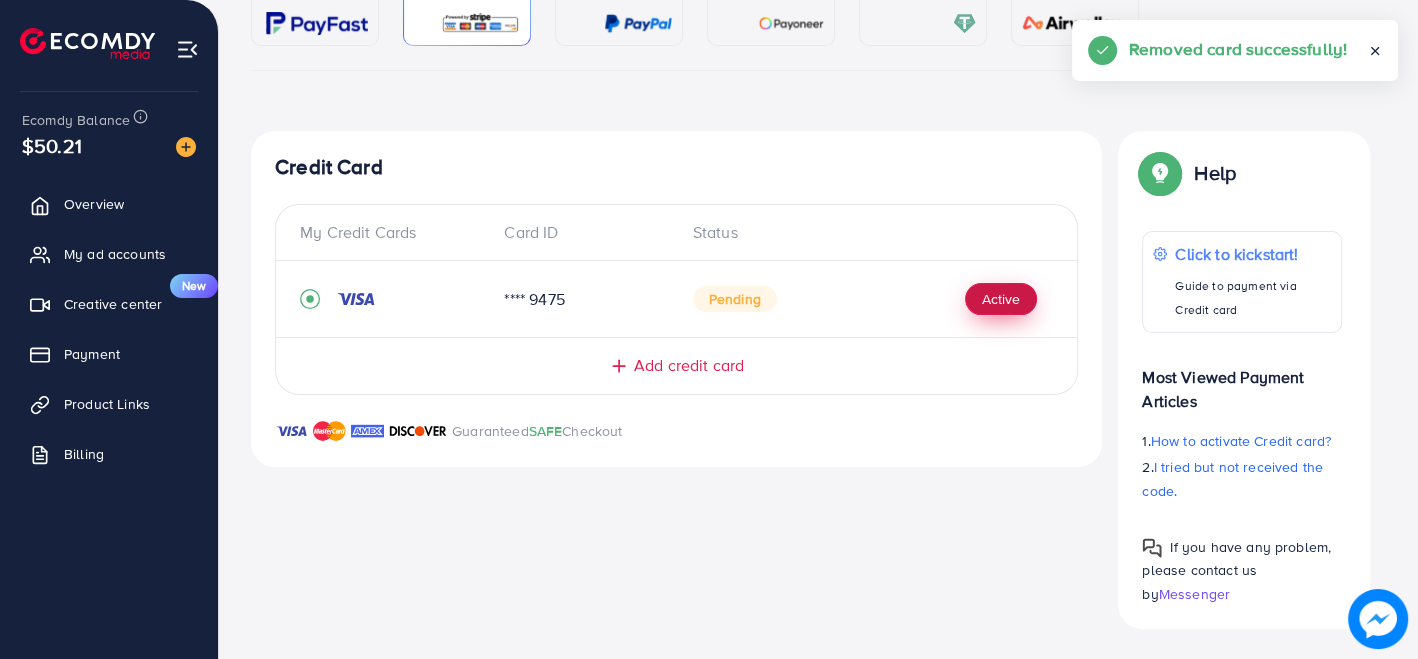 click on "Active" at bounding box center (1001, 299) 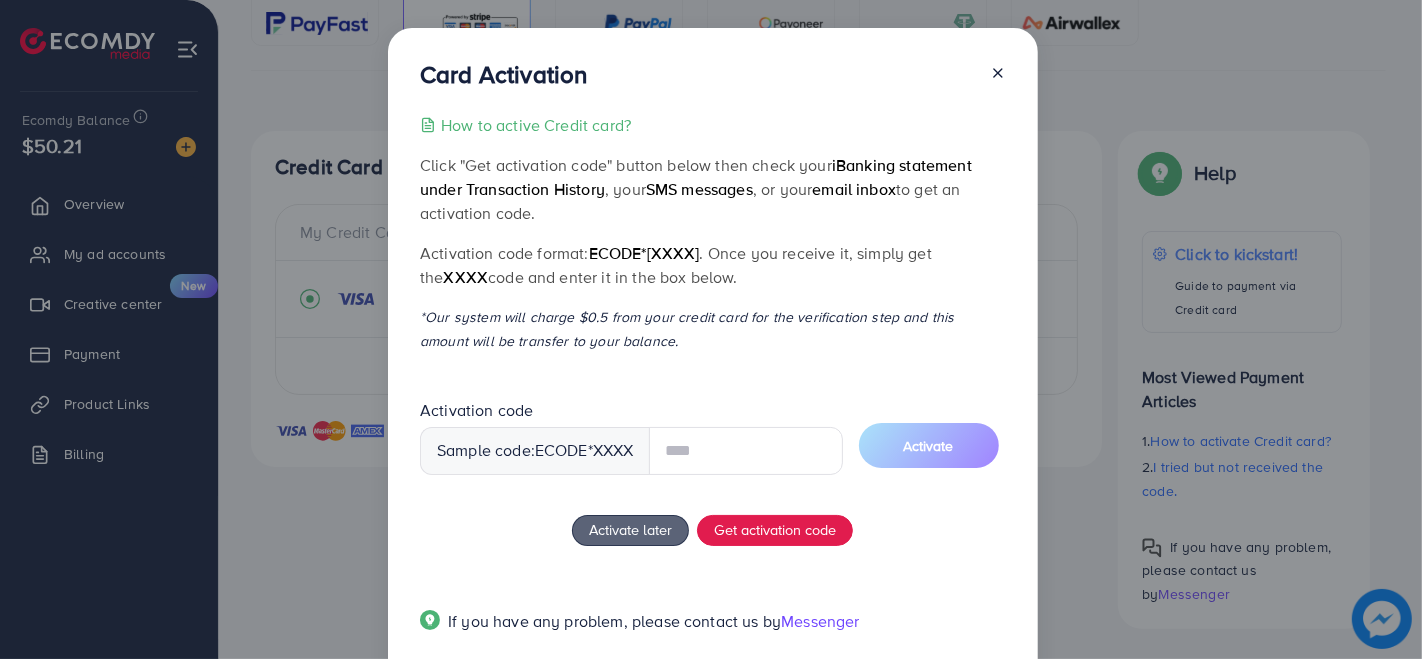 scroll, scrollTop: 57, scrollLeft: 0, axis: vertical 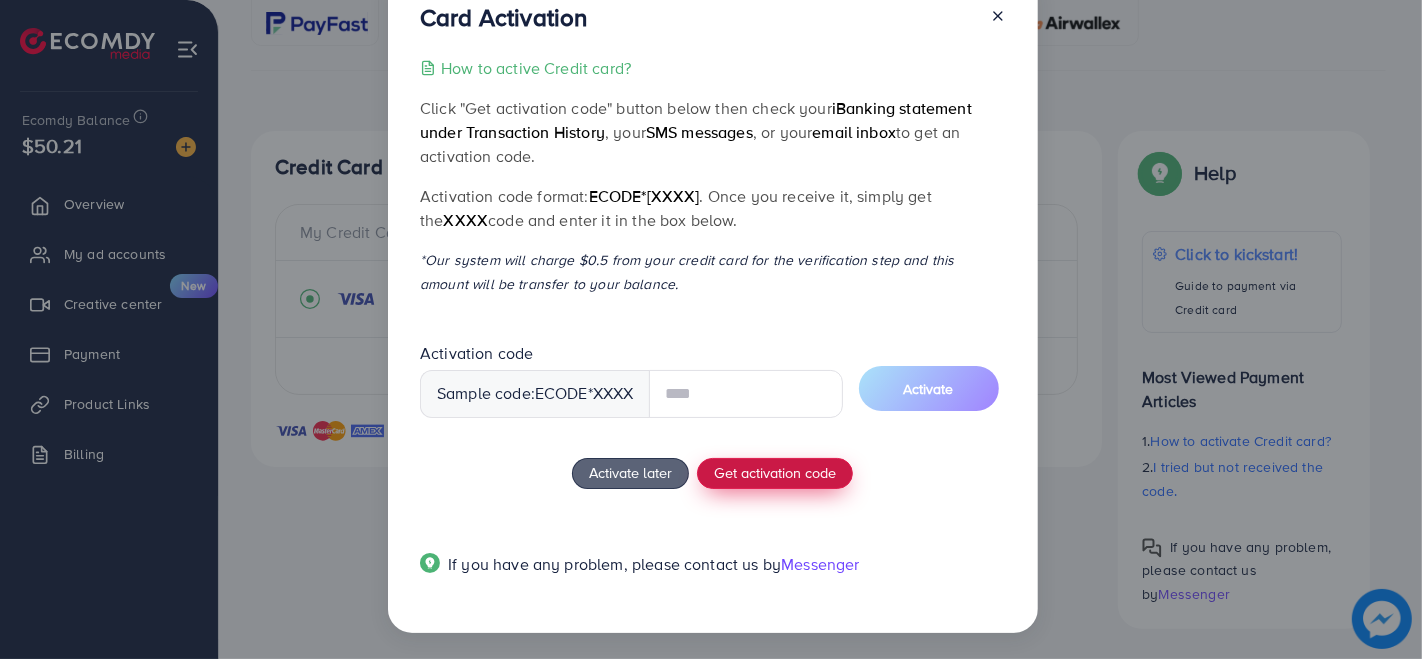 click on "How to active Credit card? Click "Get activation code" button below then check your iBanking statement under Transaction History , your SMS messages , or your email inbox to get an activation code. Activation code format: ecode*[XXXX] . Once you receive it, simply get the [XXXX] code and enter it in the box below. *Our system will charge $0.5 from your credit card for the verification step and this amount will be transfer to your balance. Activation code Sample code: ecode *[XXXX] Activate Activate later Get activation code If you have any problem, please contact us by Messenger" at bounding box center [713, 328] 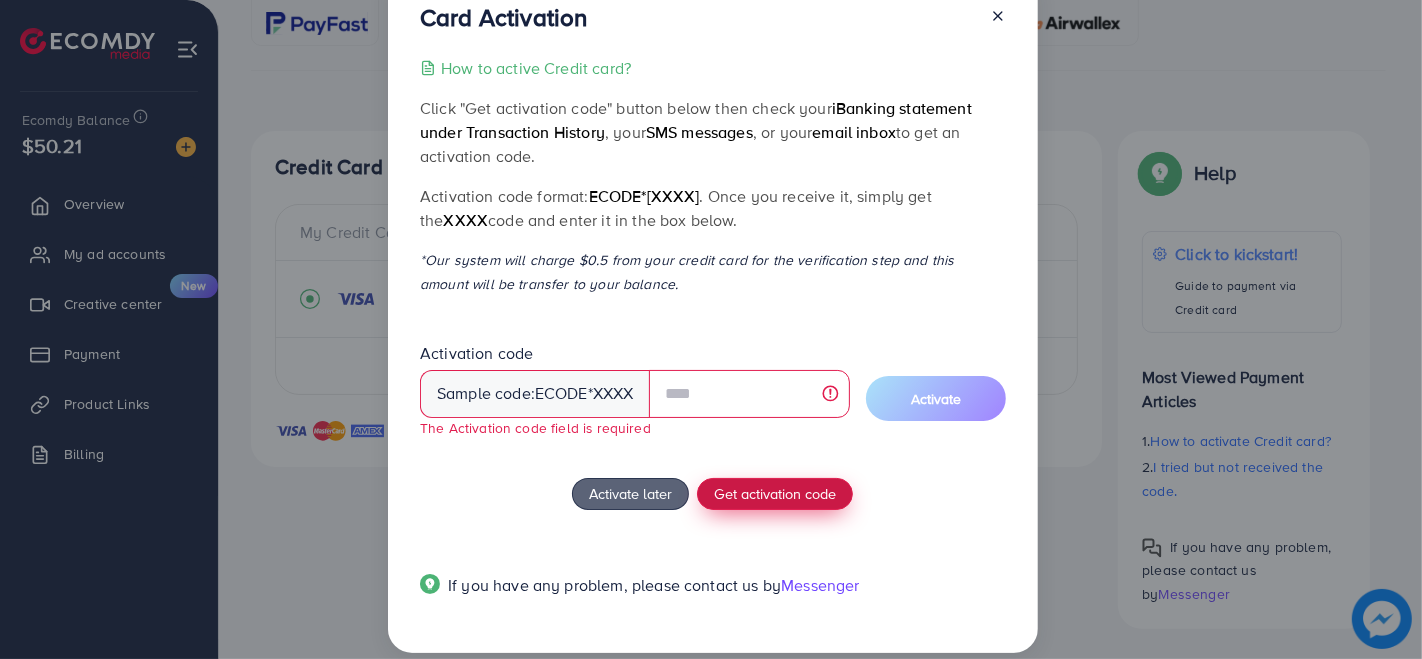 click on "Get activation code" at bounding box center [775, 493] 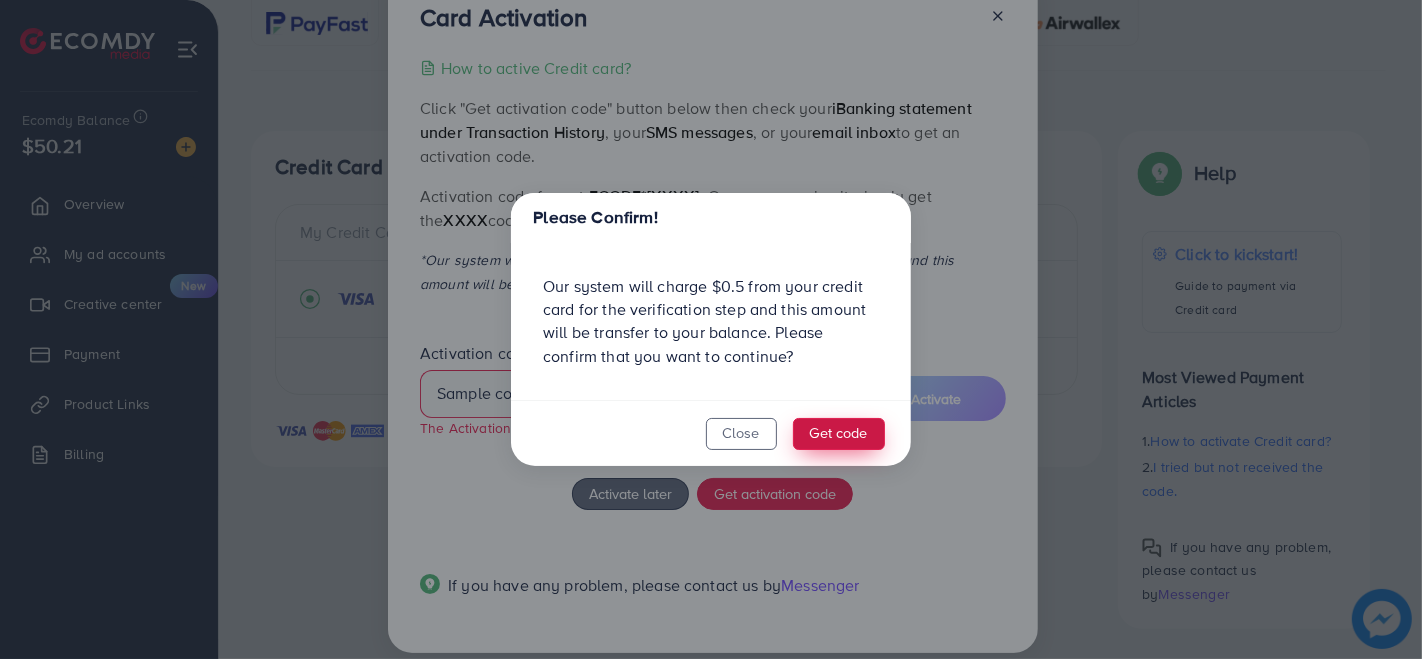 click on "Get code" at bounding box center (839, 434) 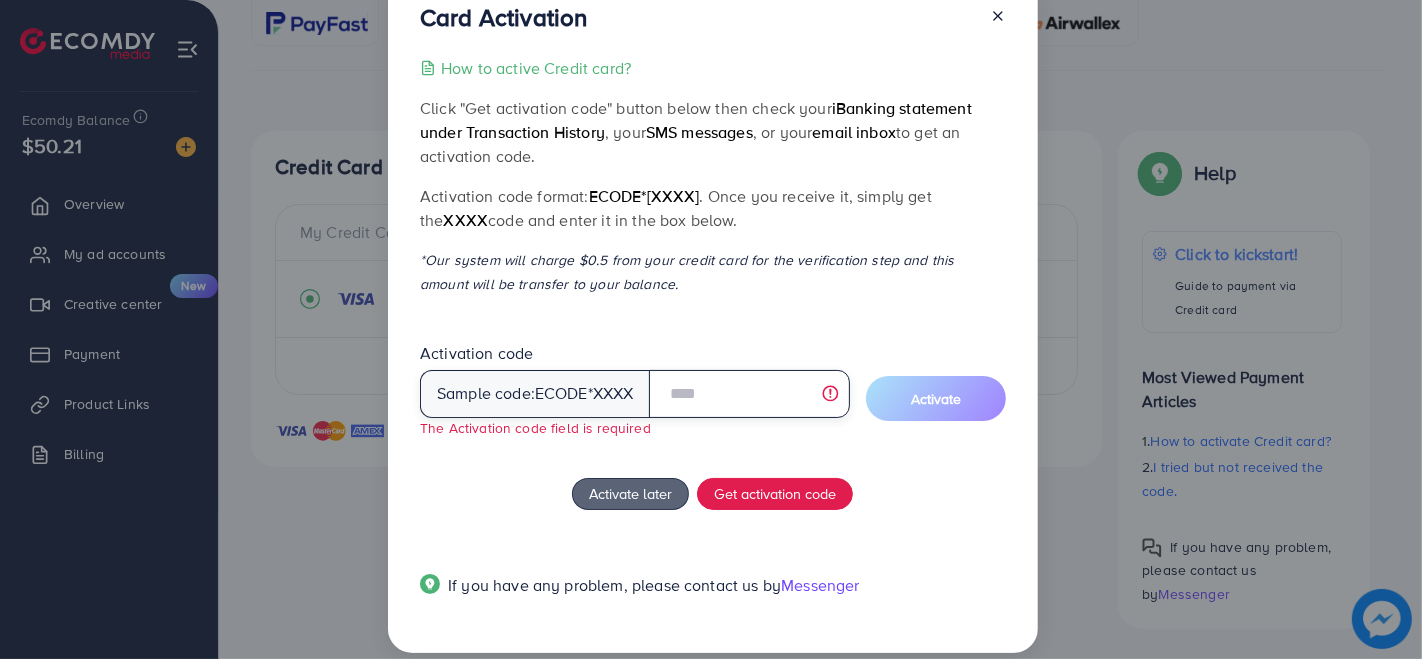click at bounding box center (749, 394) 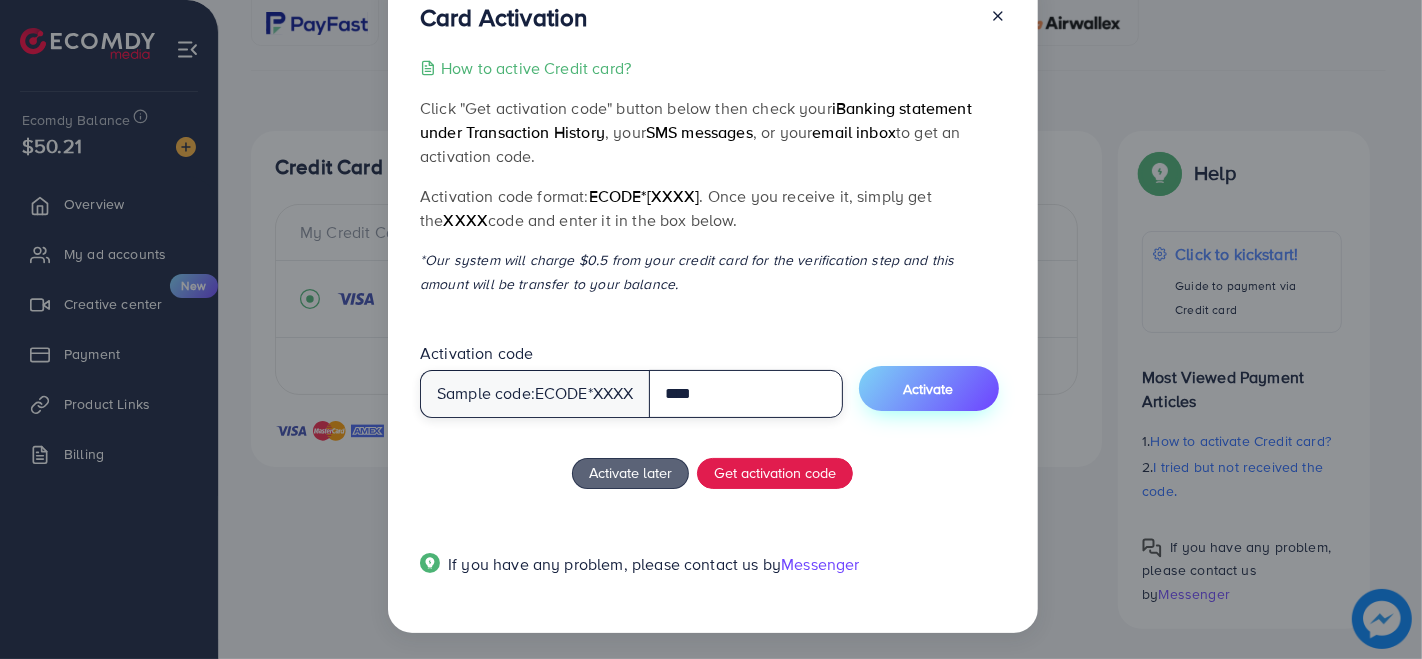 type on "****" 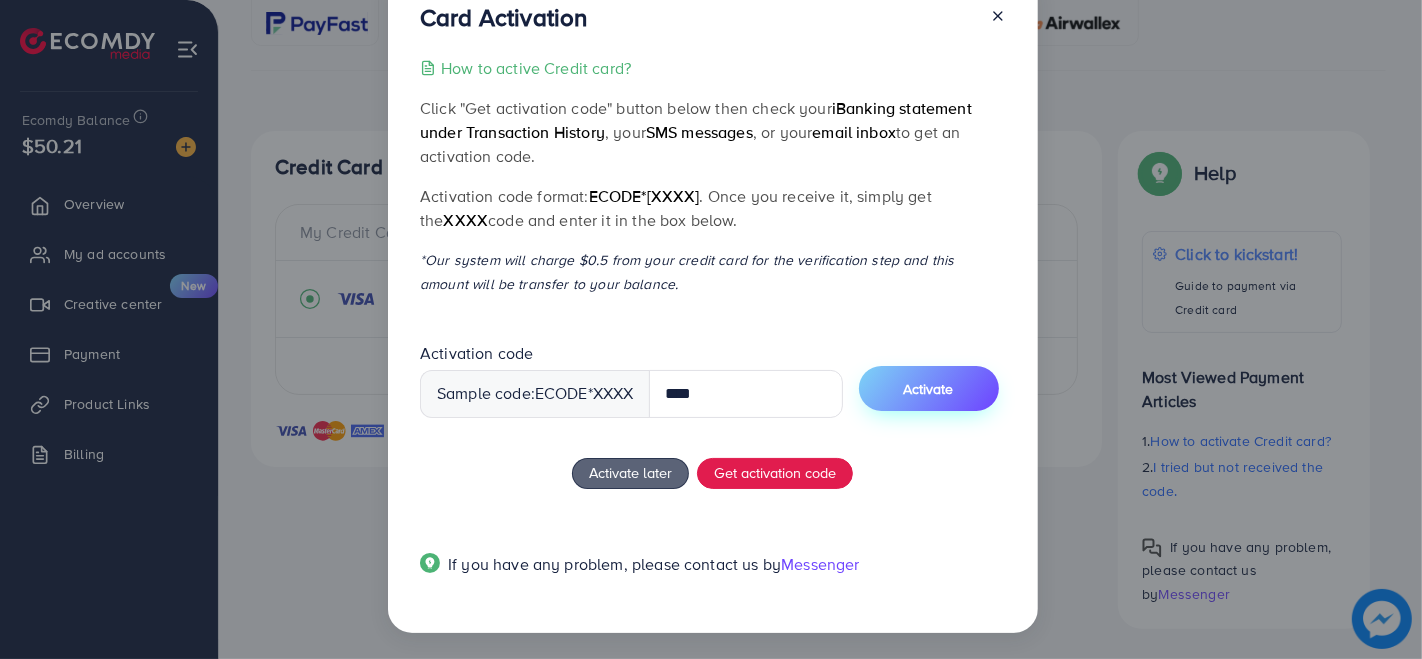click on "Activate" at bounding box center [929, 389] 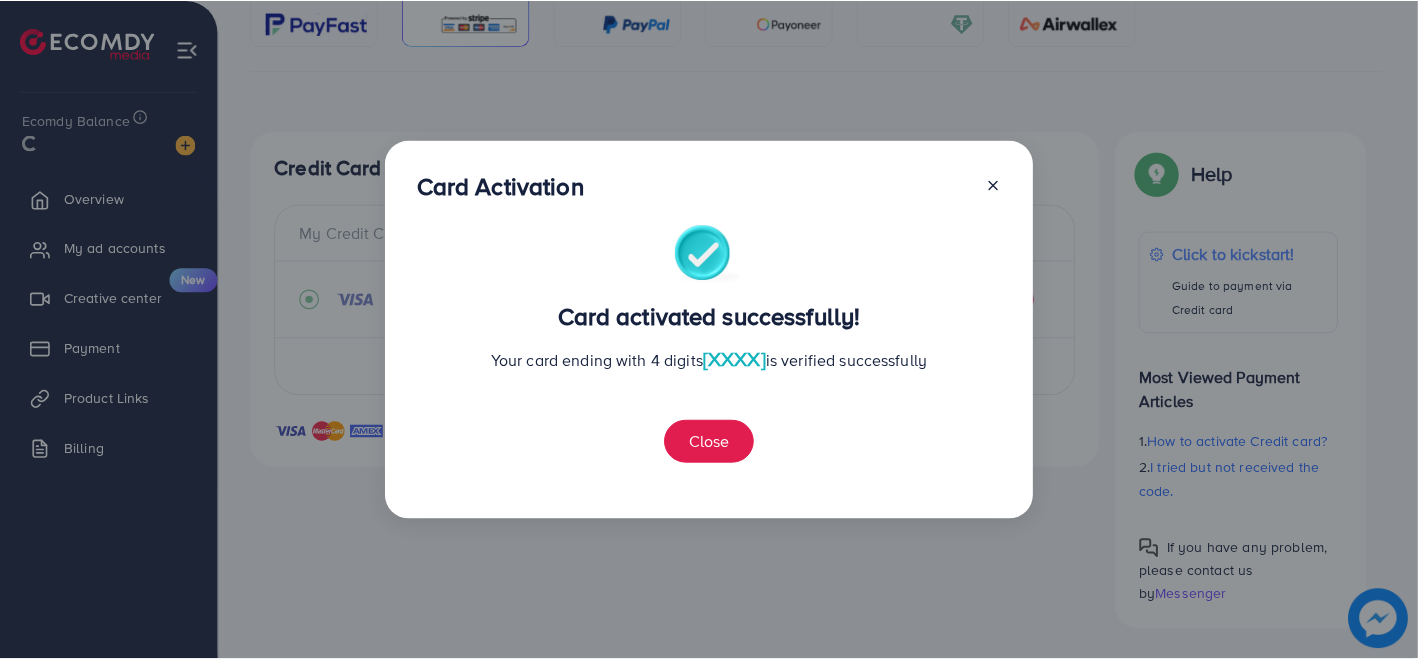 scroll, scrollTop: 0, scrollLeft: 0, axis: both 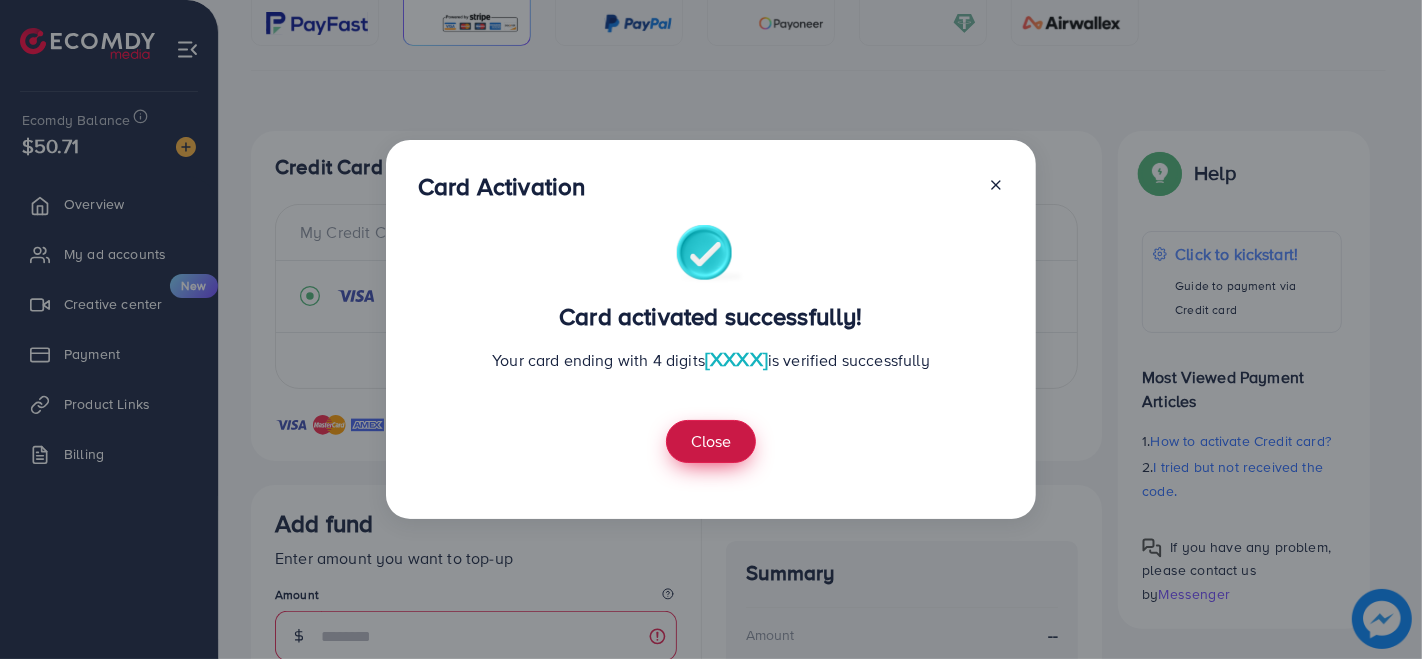 click on "Close" at bounding box center (711, 441) 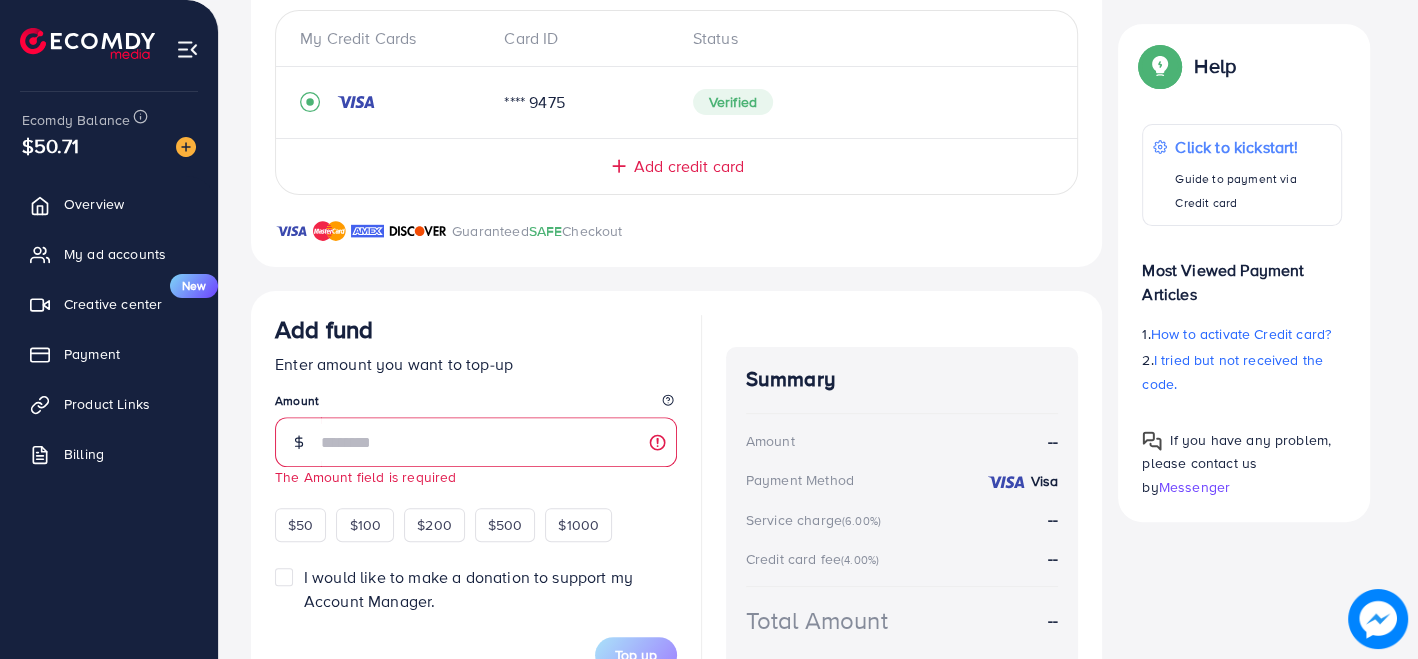scroll, scrollTop: 0, scrollLeft: 0, axis: both 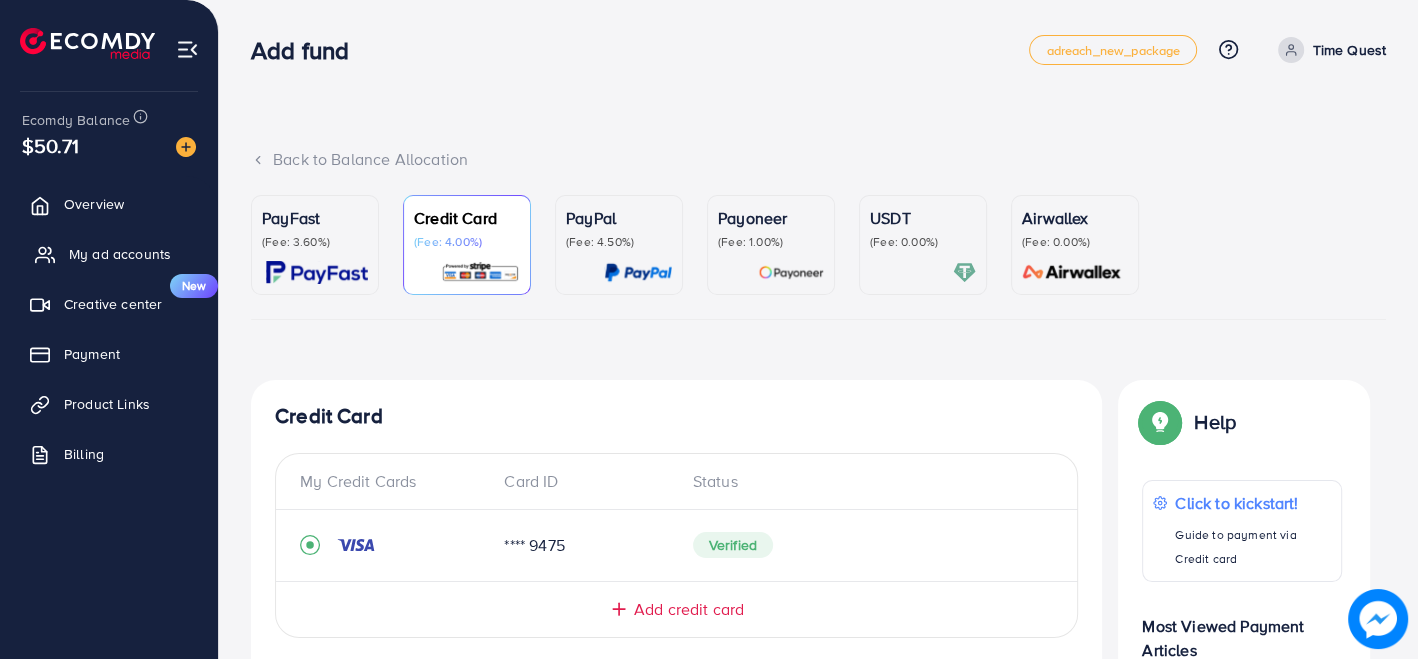 click on "My ad accounts" at bounding box center [120, 254] 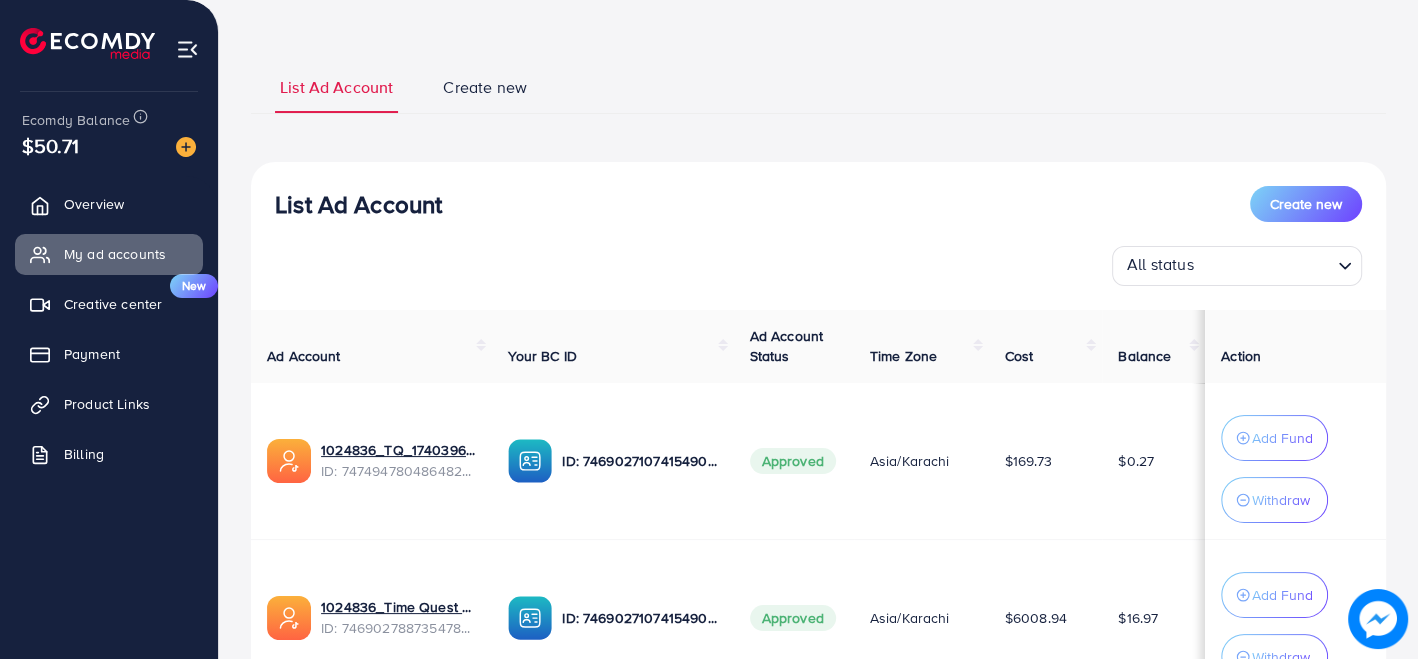 scroll, scrollTop: 0, scrollLeft: 0, axis: both 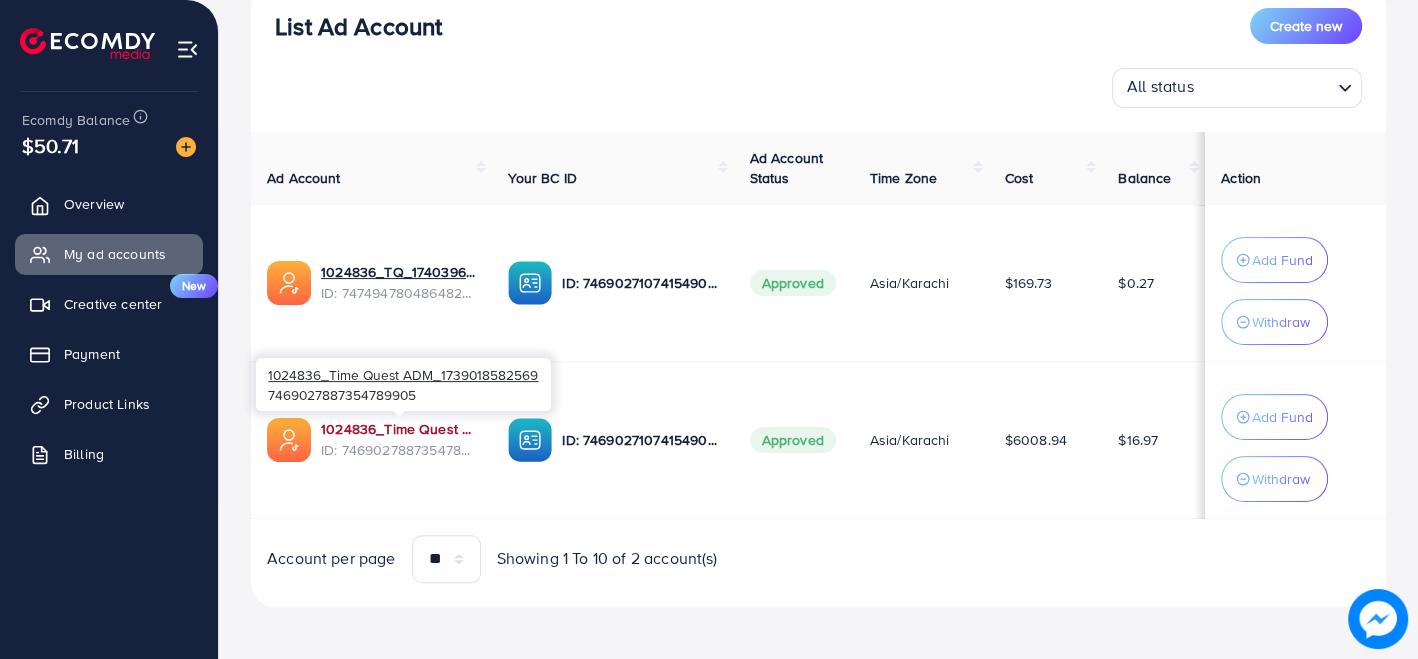 click on "1024836_Time Quest ADM_1739018582569" at bounding box center (398, 429) 